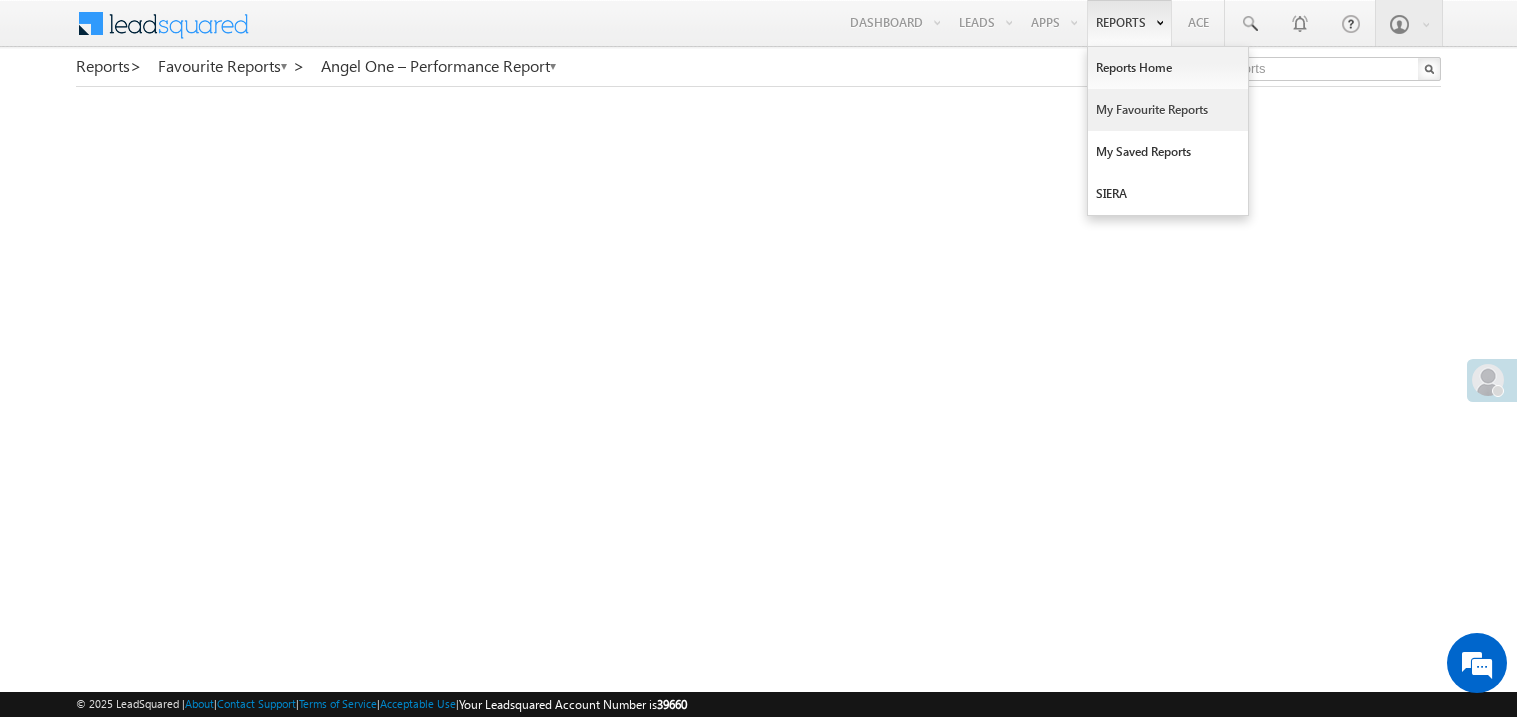 scroll, scrollTop: 0, scrollLeft: 0, axis: both 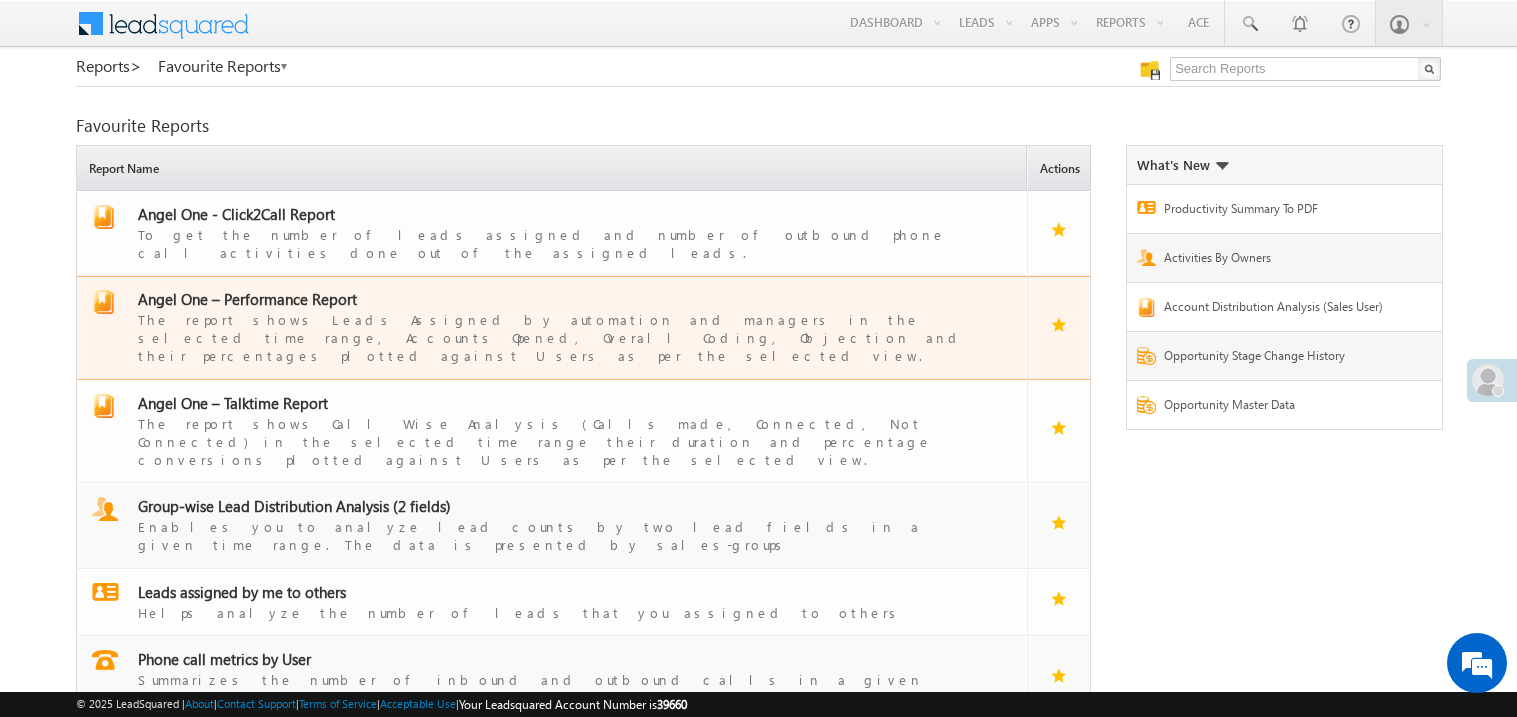click on "Angel One – Performance Report" at bounding box center (247, 299) 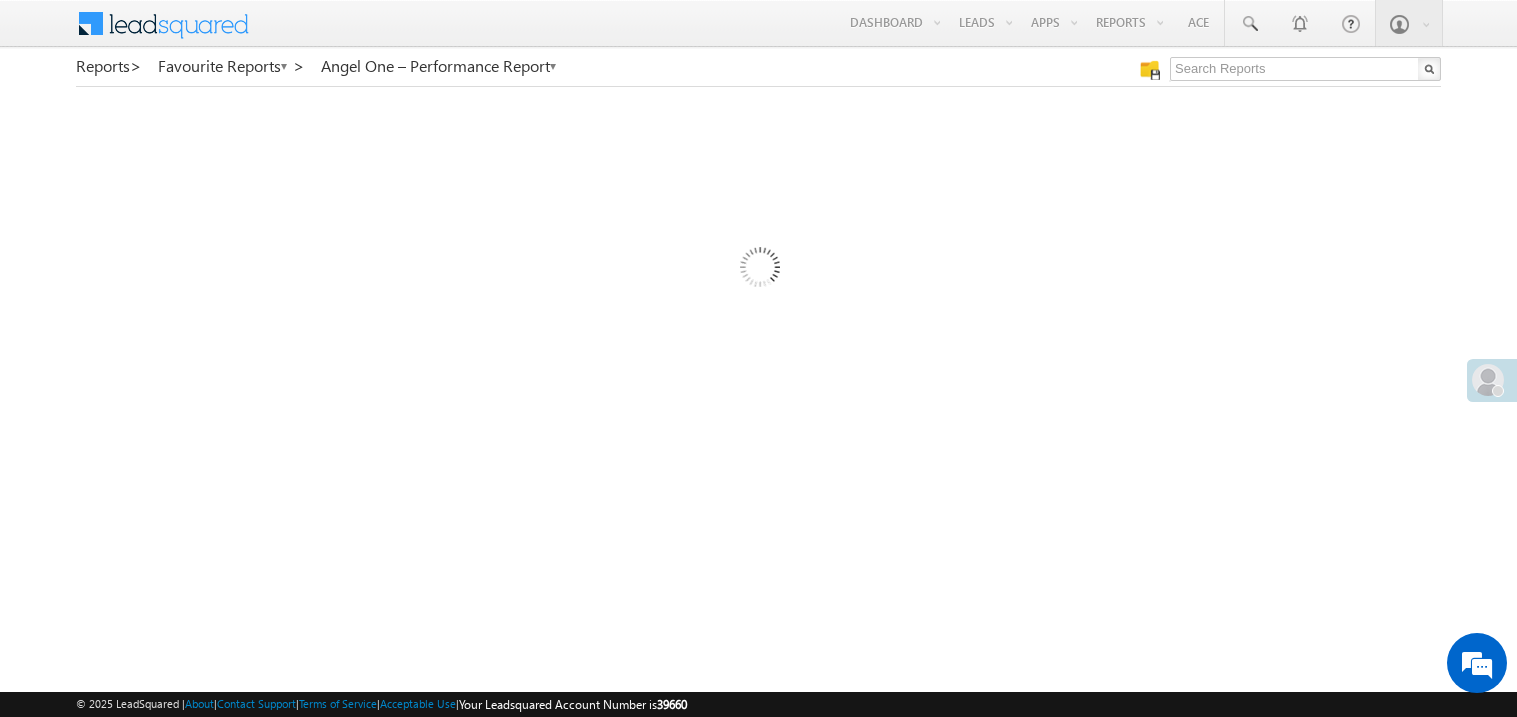 scroll, scrollTop: 0, scrollLeft: 0, axis: both 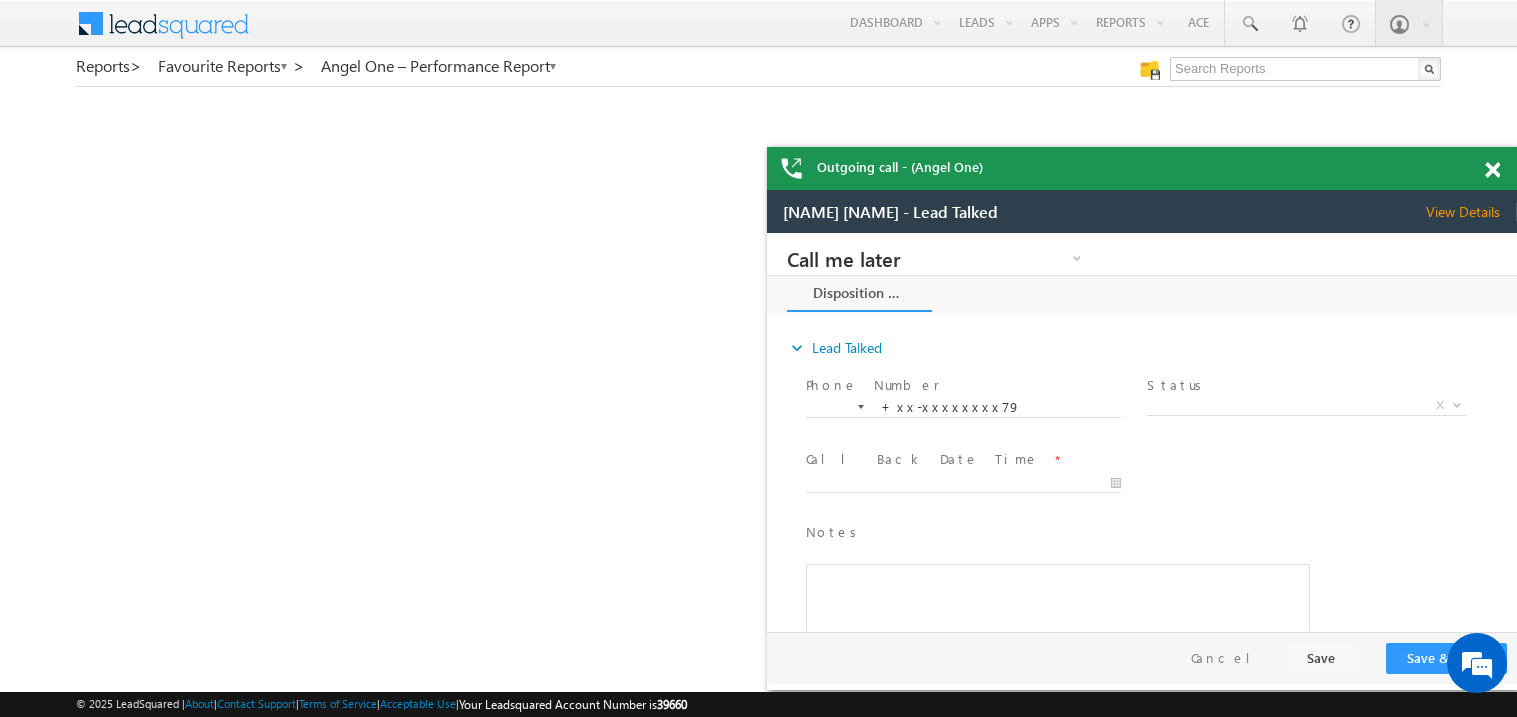 click at bounding box center [1492, 170] 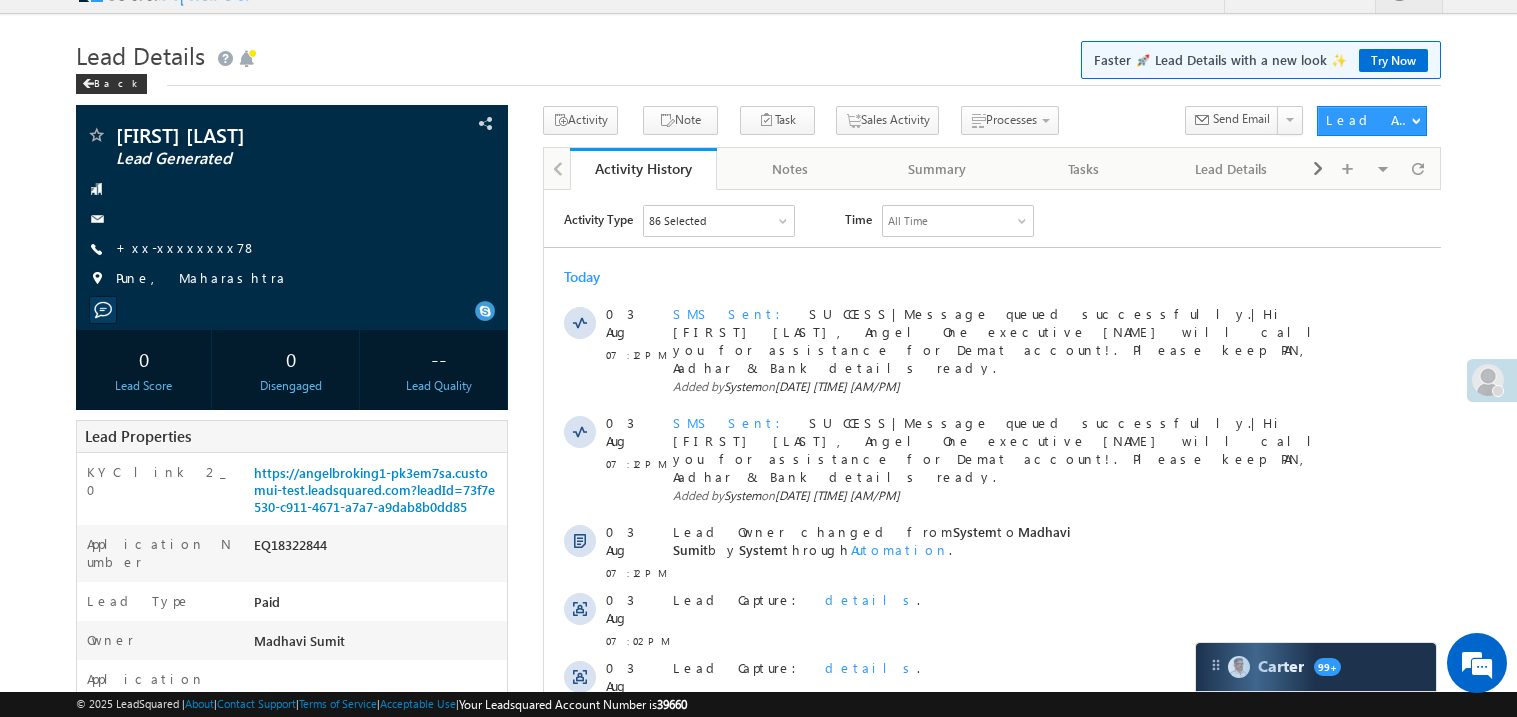 scroll, scrollTop: 0, scrollLeft: 0, axis: both 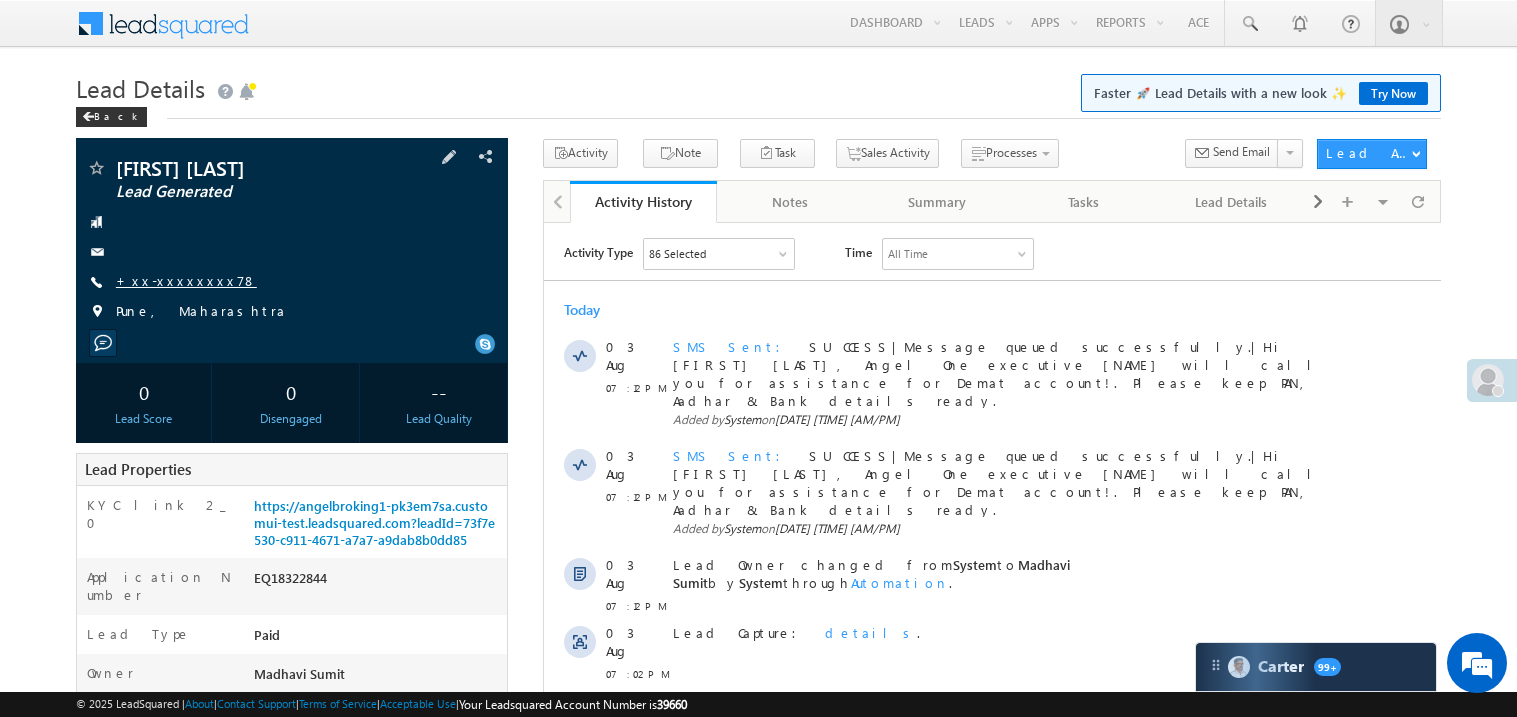 click on "+xx-xxxxxxxx78" at bounding box center [186, 280] 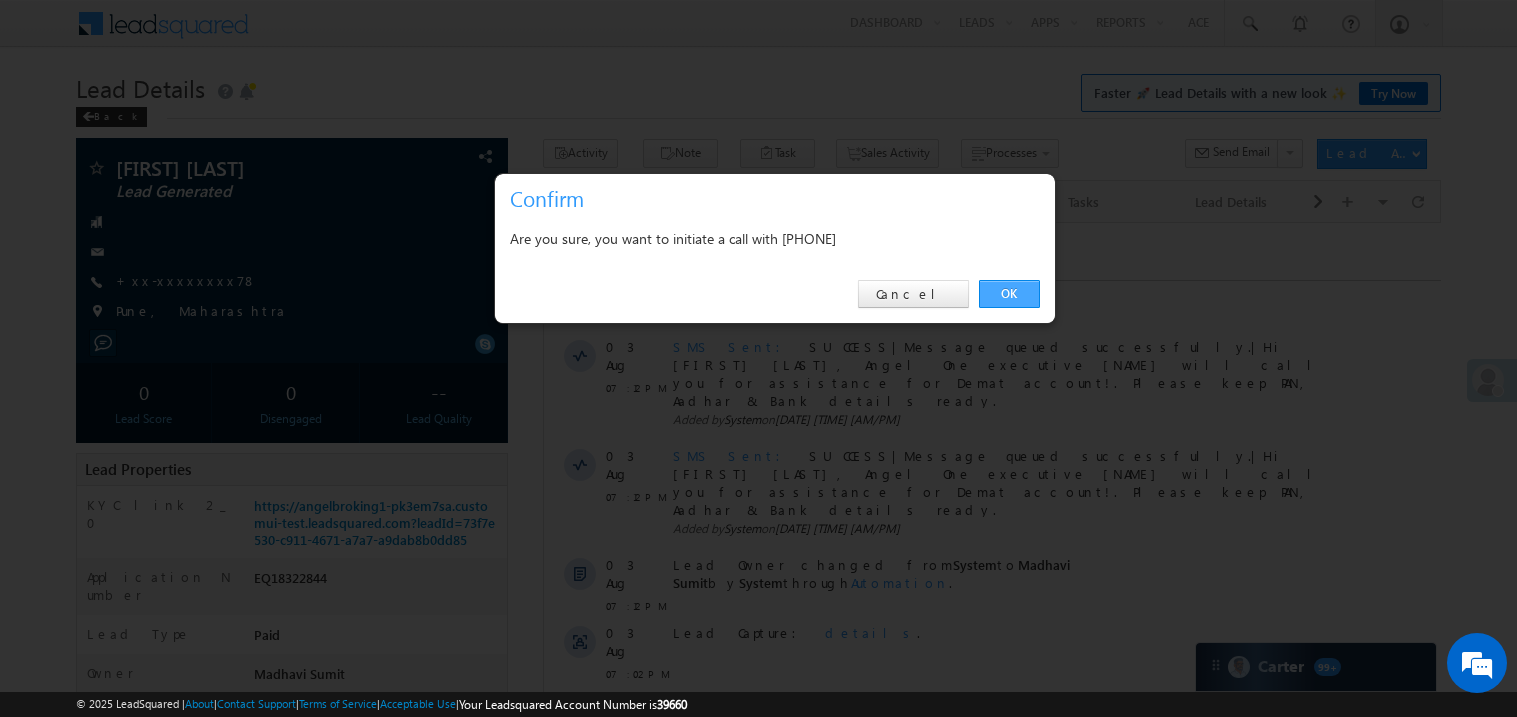 click on "OK" at bounding box center [1009, 294] 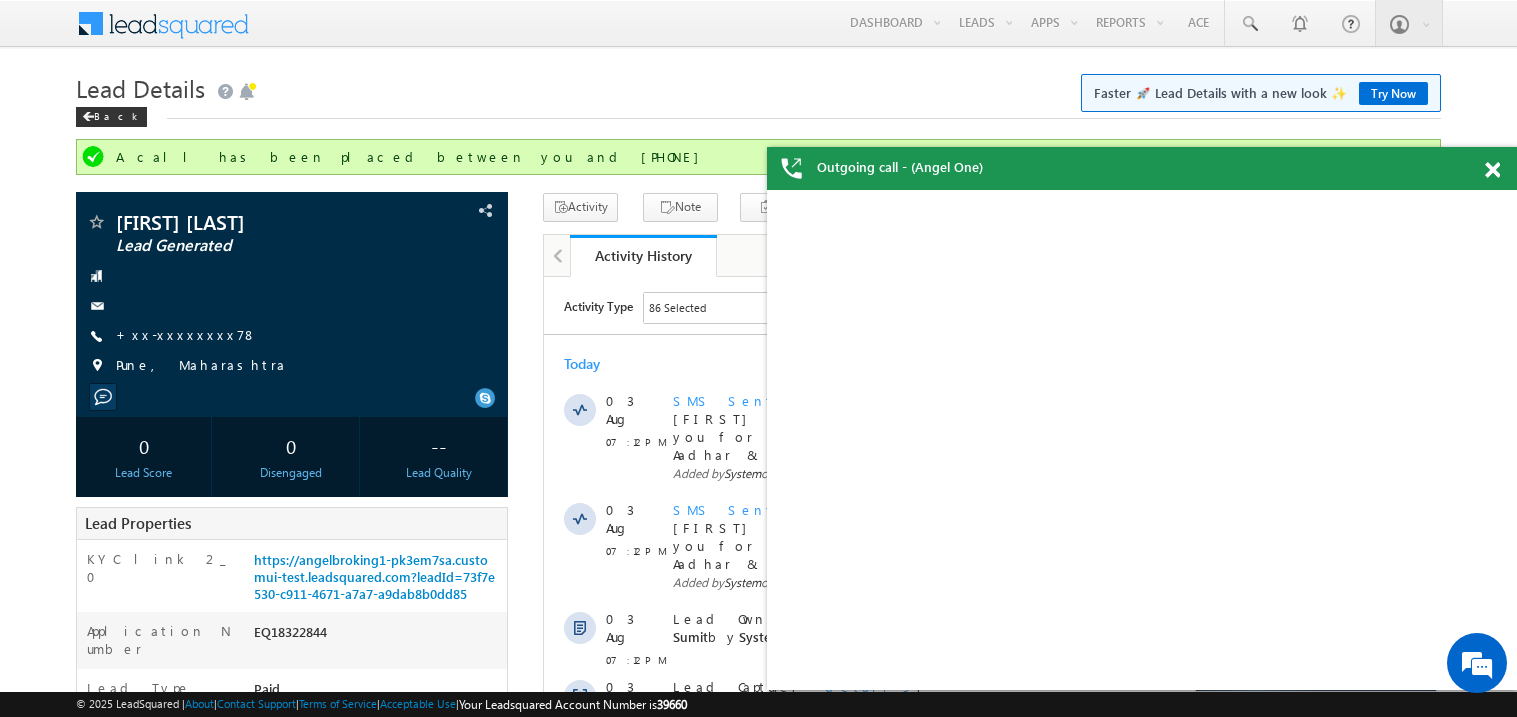 scroll, scrollTop: 0, scrollLeft: 0, axis: both 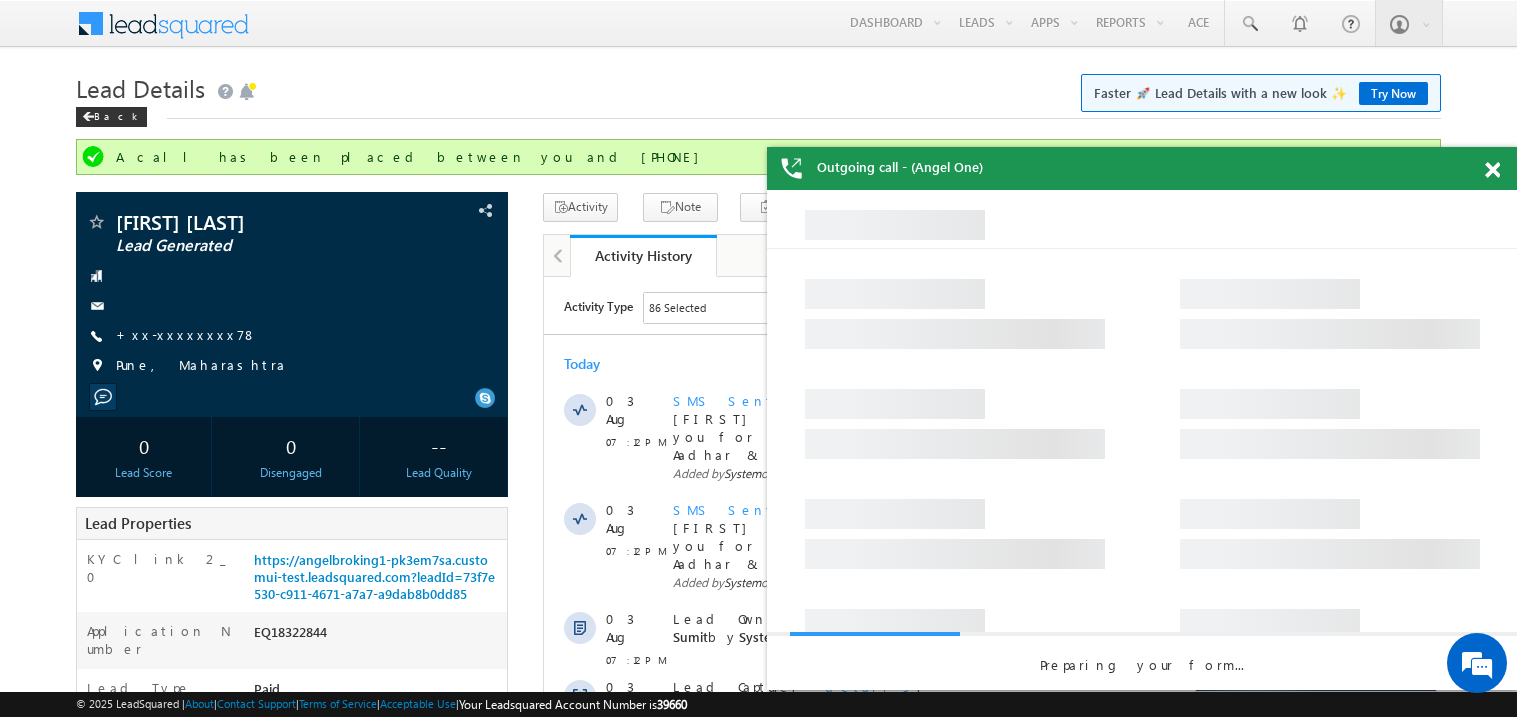 click at bounding box center [1492, 170] 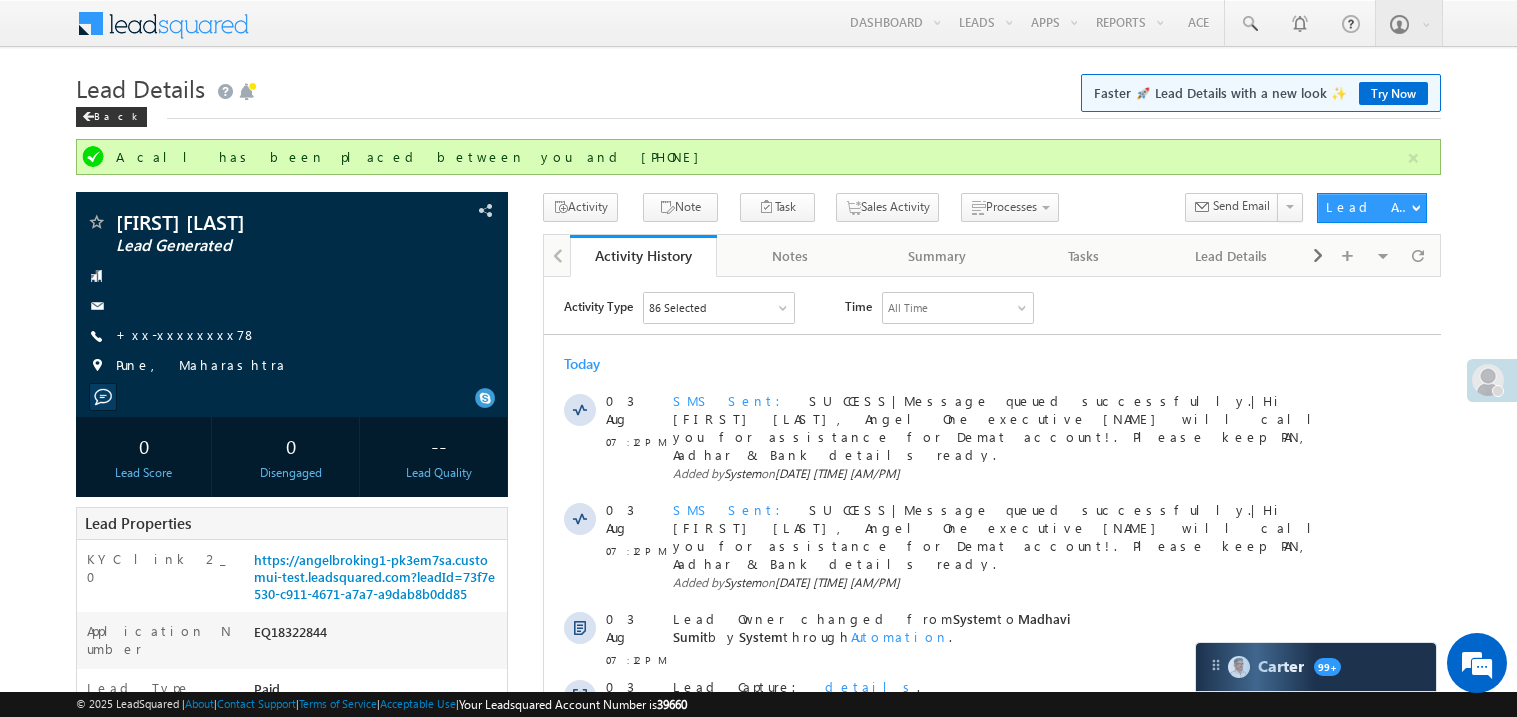 scroll, scrollTop: 0, scrollLeft: 0, axis: both 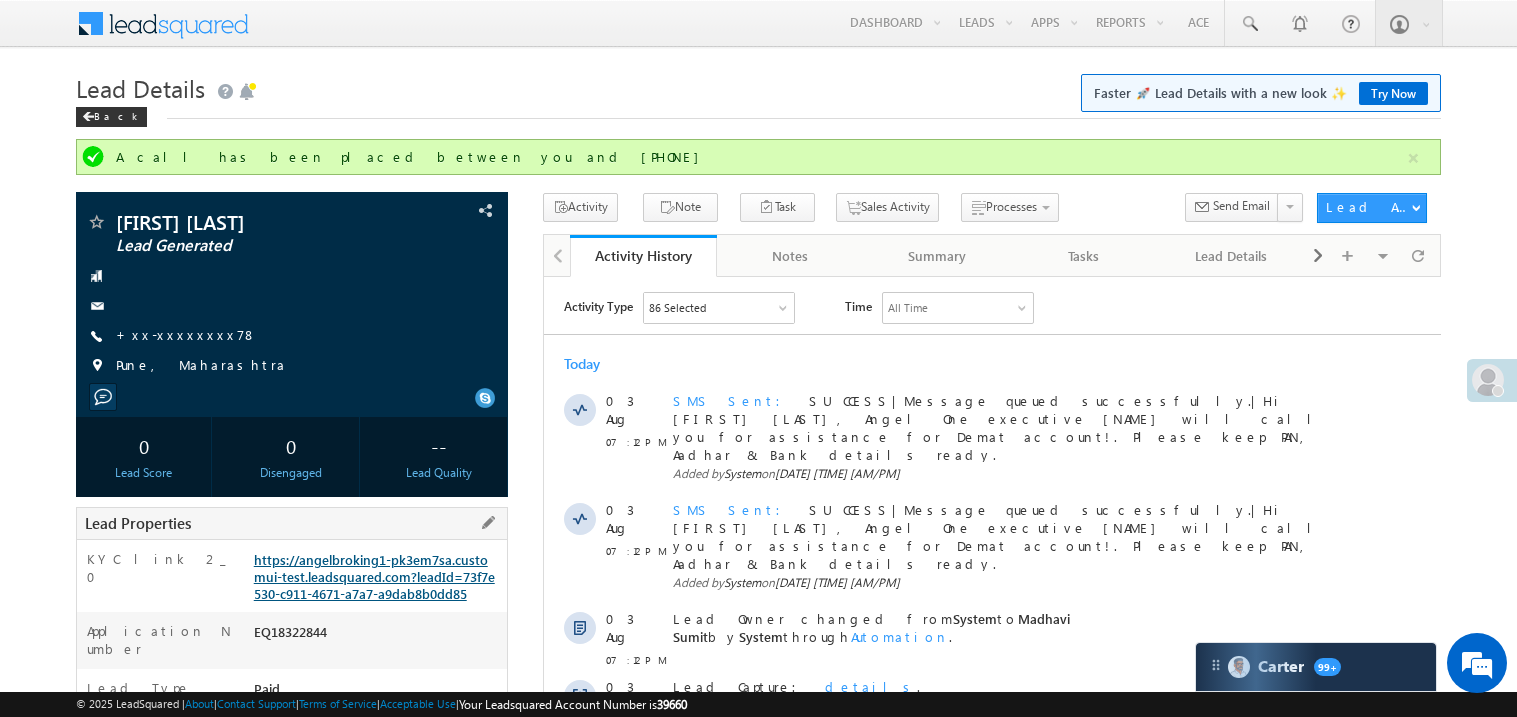 click on "https://angelbroking1-pk3em7sa.customui-test.leadsquared.com?leadId=73f7e530-c911-4671-a7a7-a9dab8b0dd85" at bounding box center (374, 576) 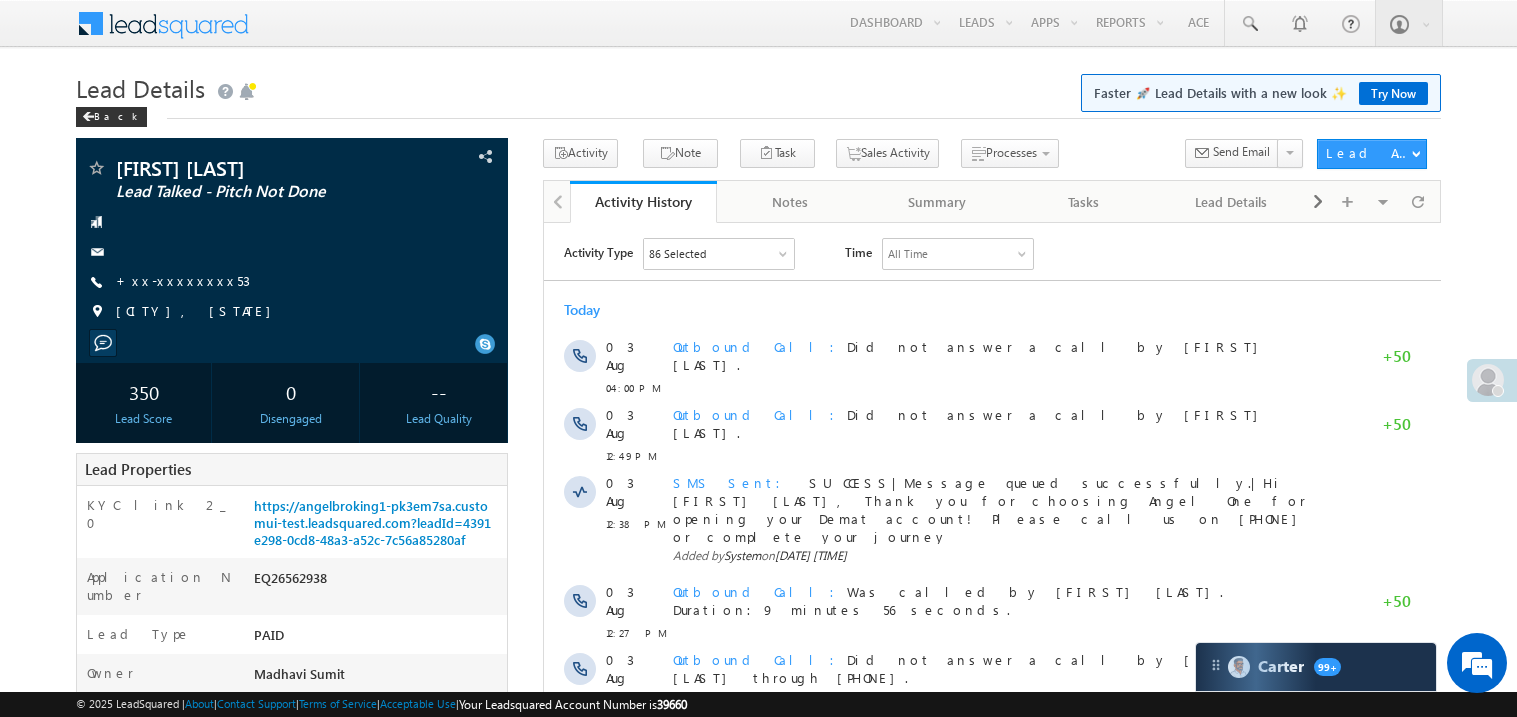 scroll, scrollTop: 0, scrollLeft: 0, axis: both 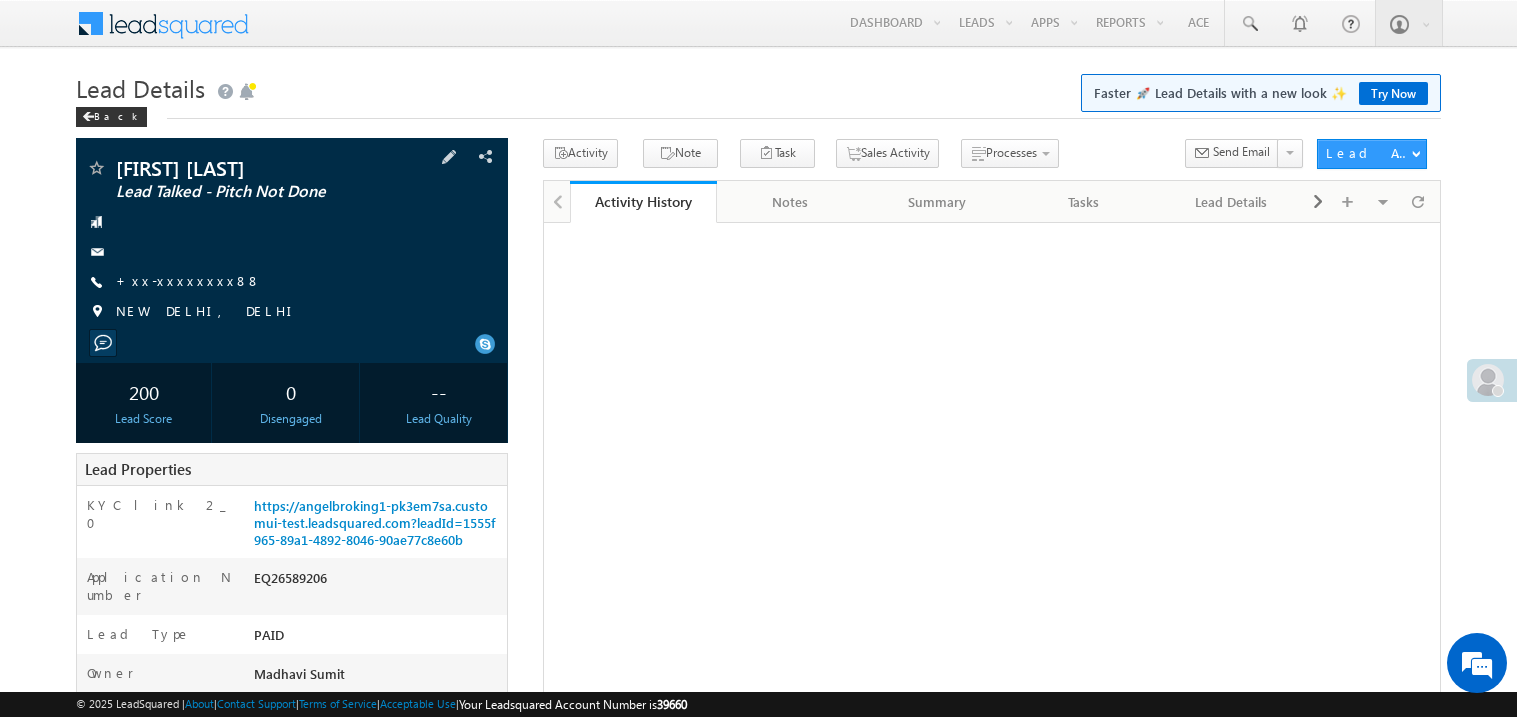 click on "[FIRST] [LAST]
Lead Talked - Pitch Not Done
[PHONE]" at bounding box center (292, 245) 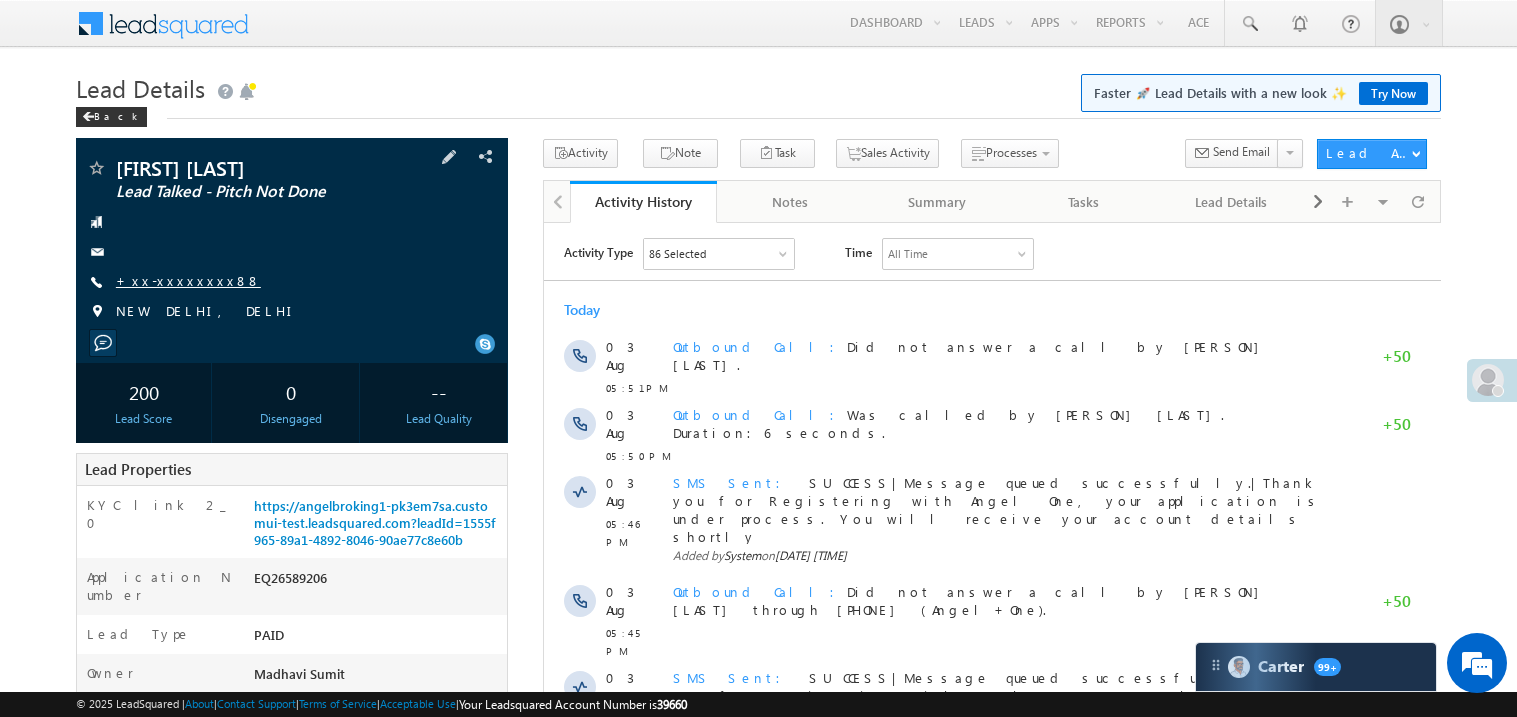 scroll, scrollTop: 0, scrollLeft: 0, axis: both 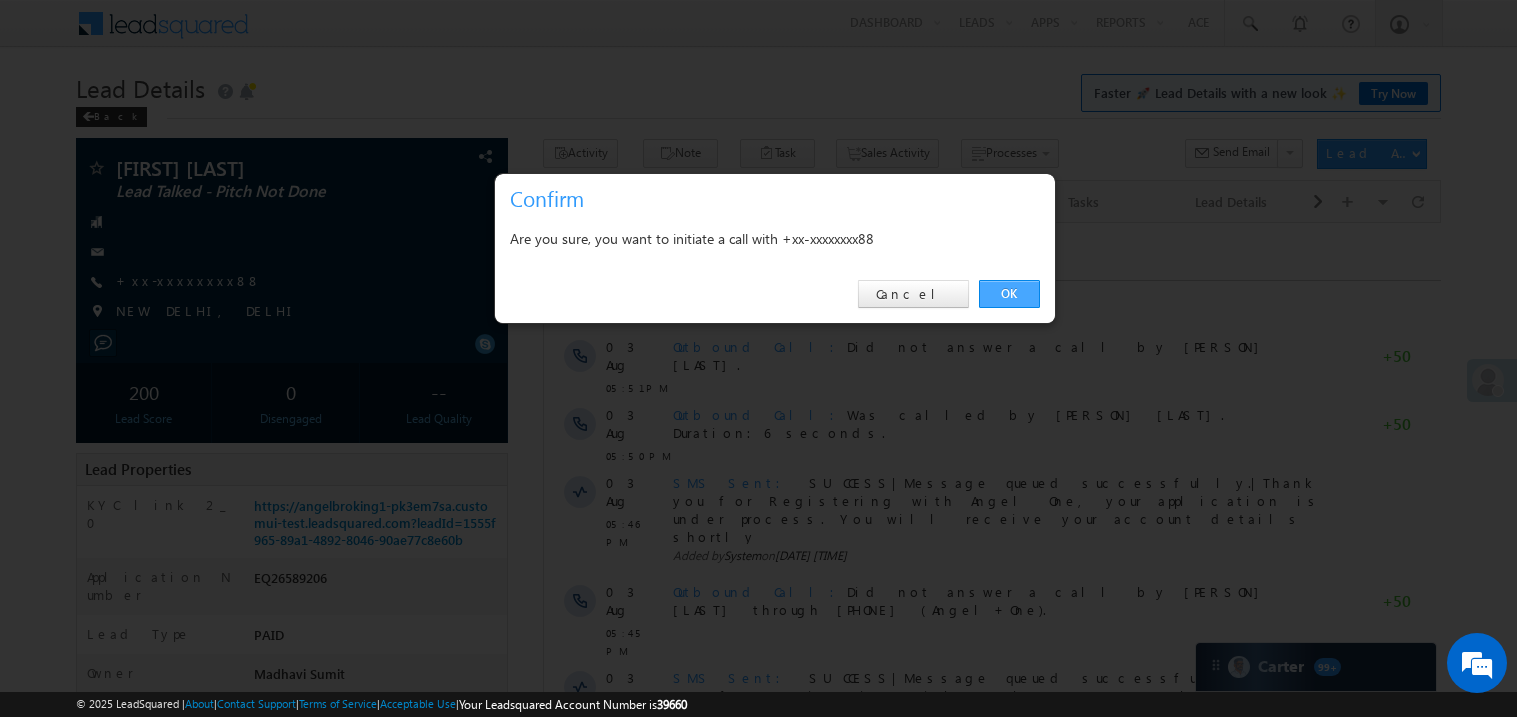 click on "OK" at bounding box center (1009, 294) 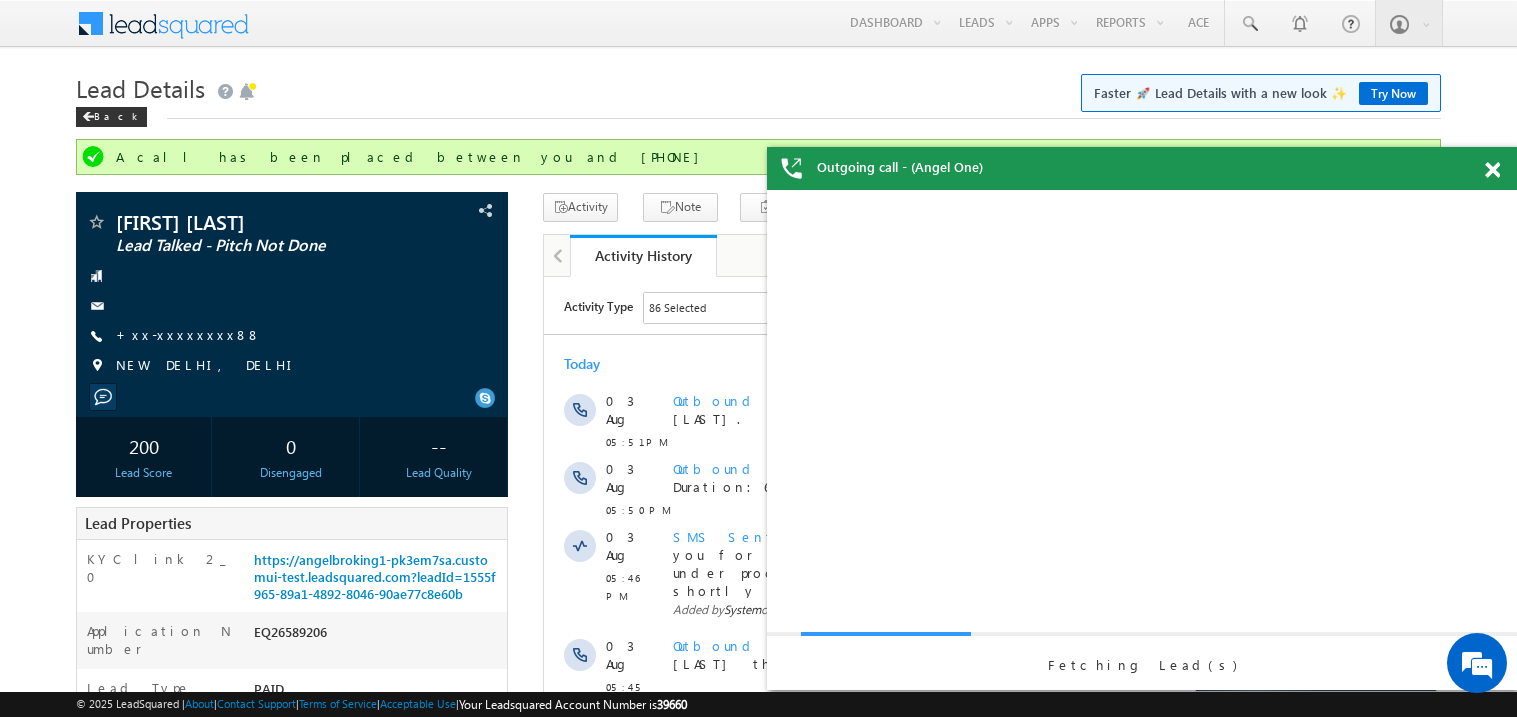 scroll, scrollTop: 0, scrollLeft: 0, axis: both 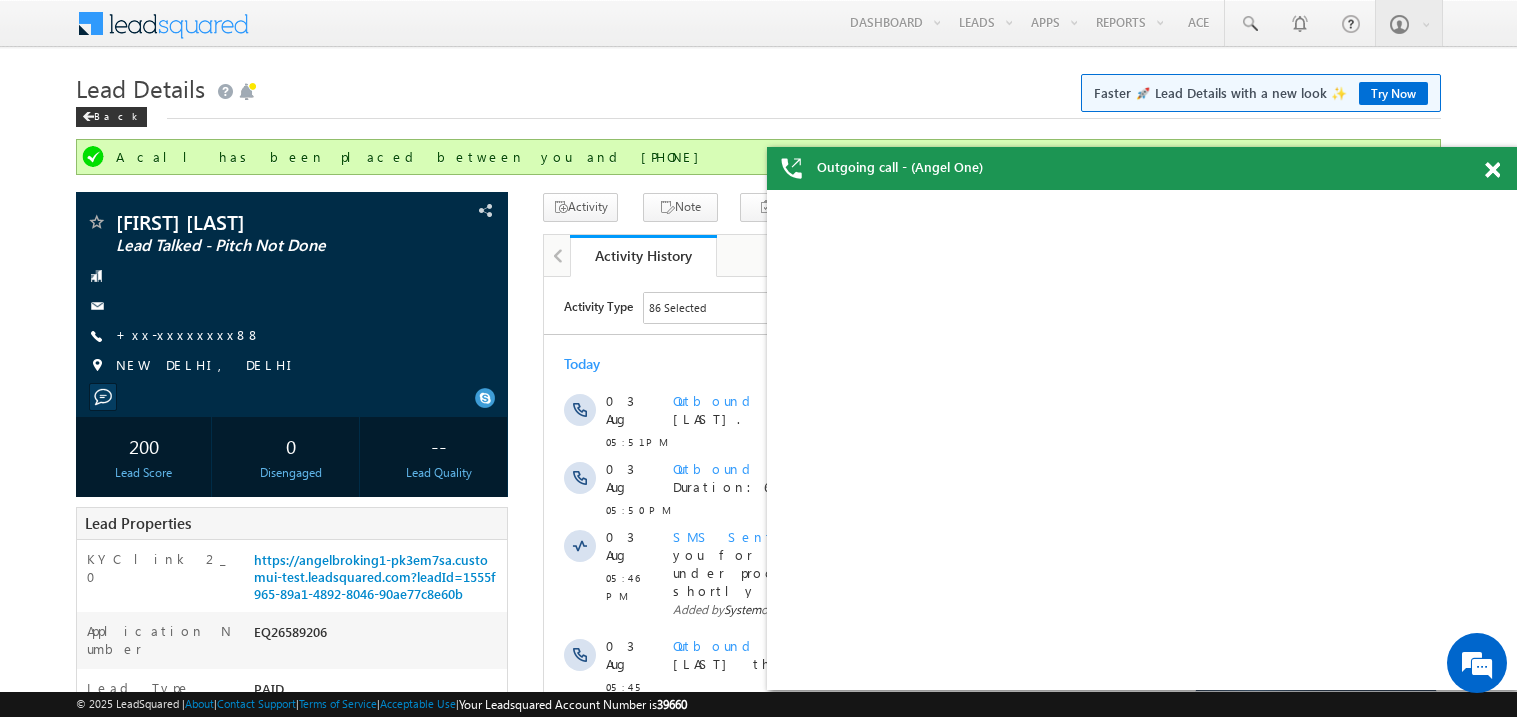 click at bounding box center (1492, 170) 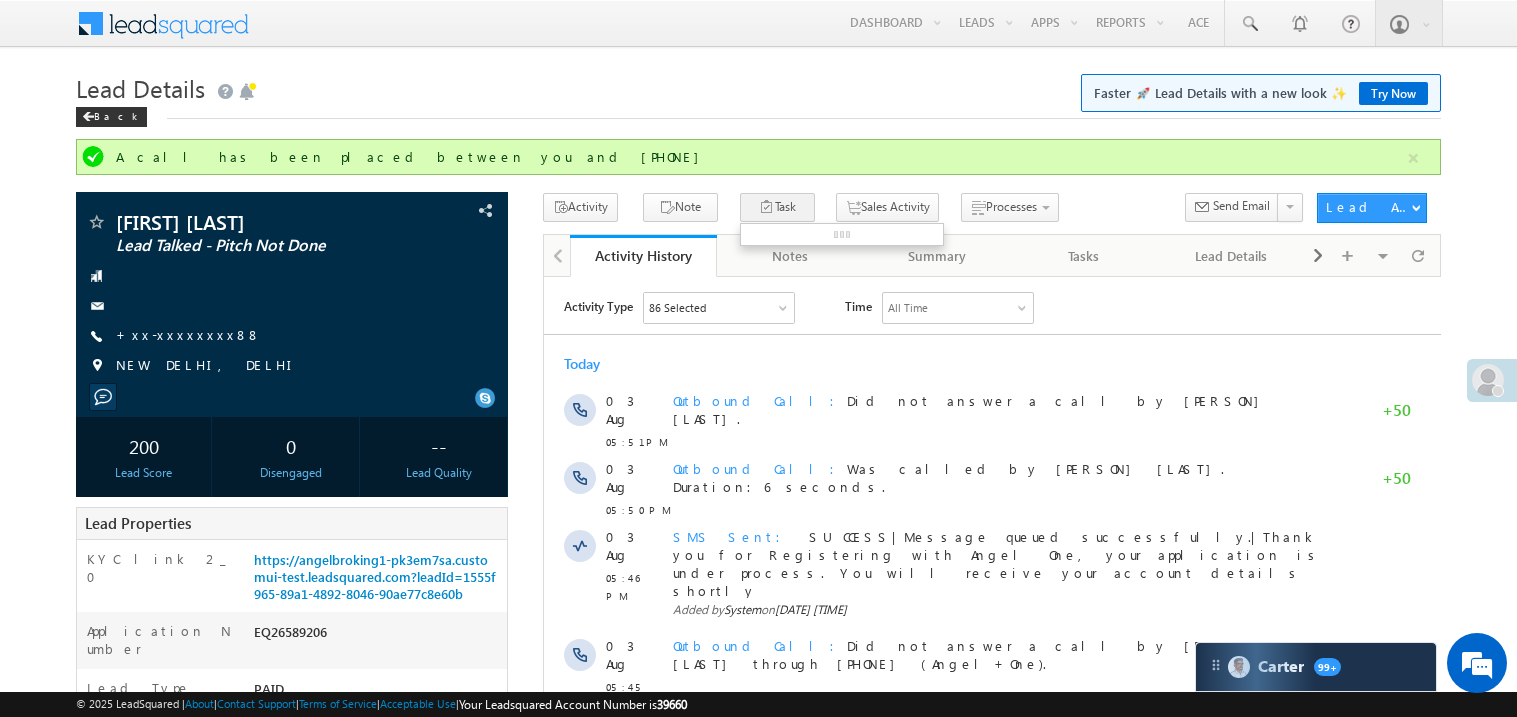 scroll, scrollTop: 0, scrollLeft: 0, axis: both 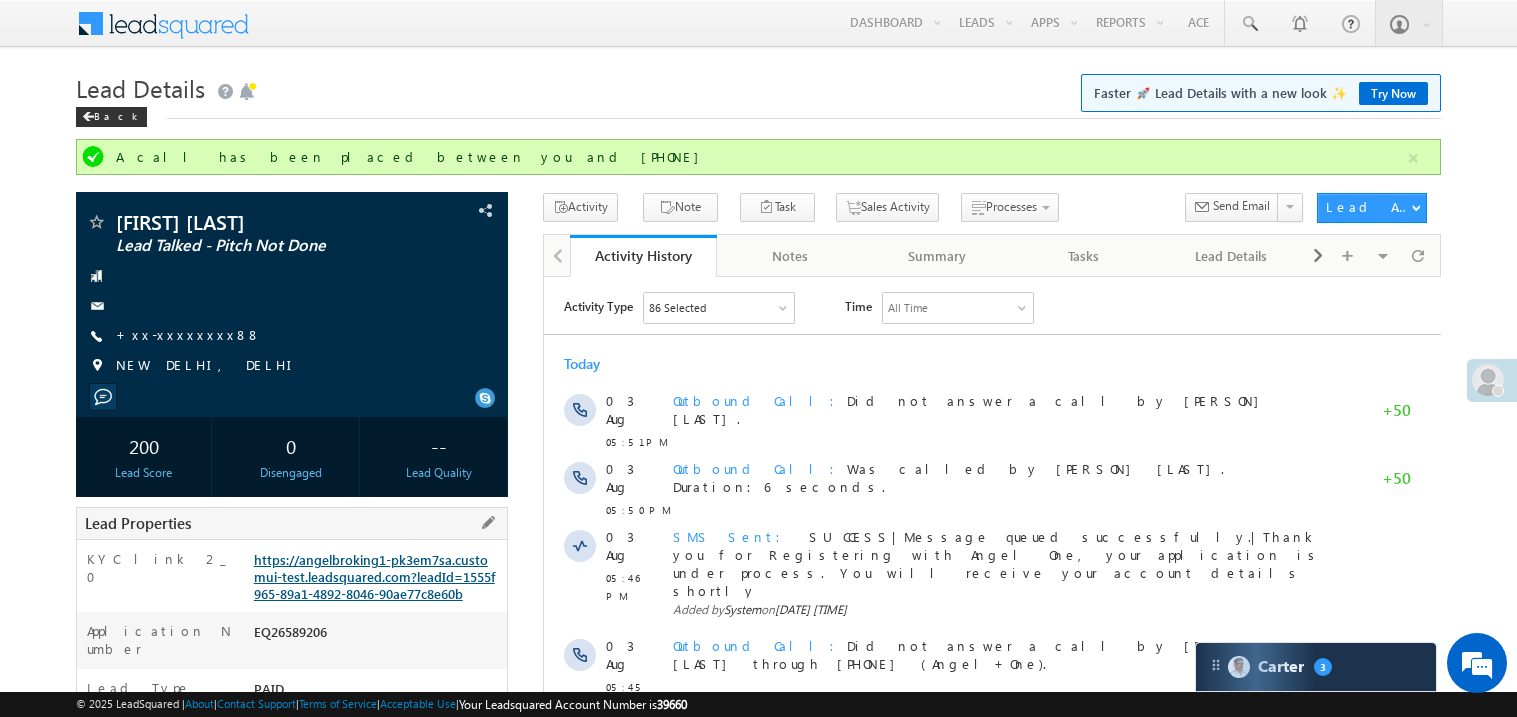 click on "https://angelbroking1-pk3em7sa.customui-test.leadsquared.com?leadId=1555f965-89a1-4892-8046-90ae77c8e60b" at bounding box center [374, 576] 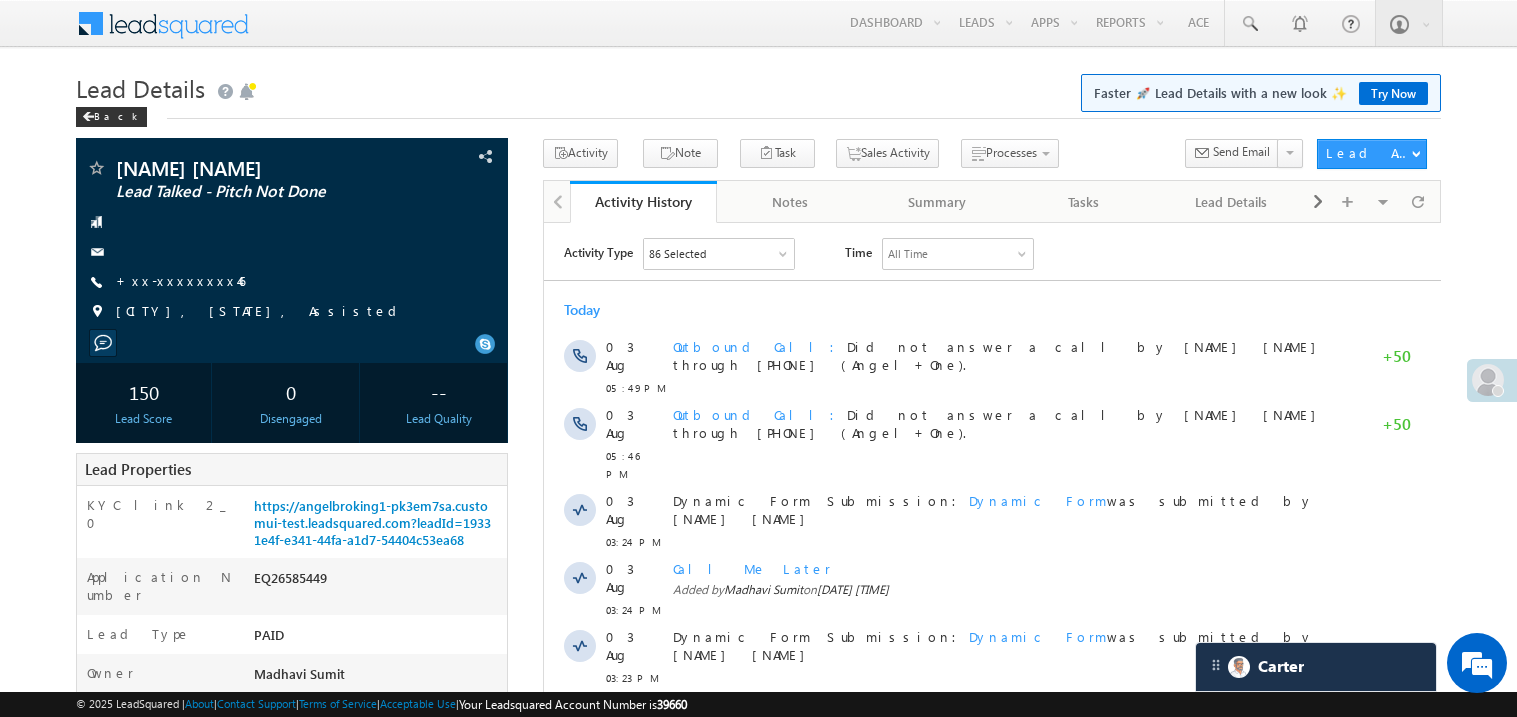 scroll, scrollTop: 0, scrollLeft: 0, axis: both 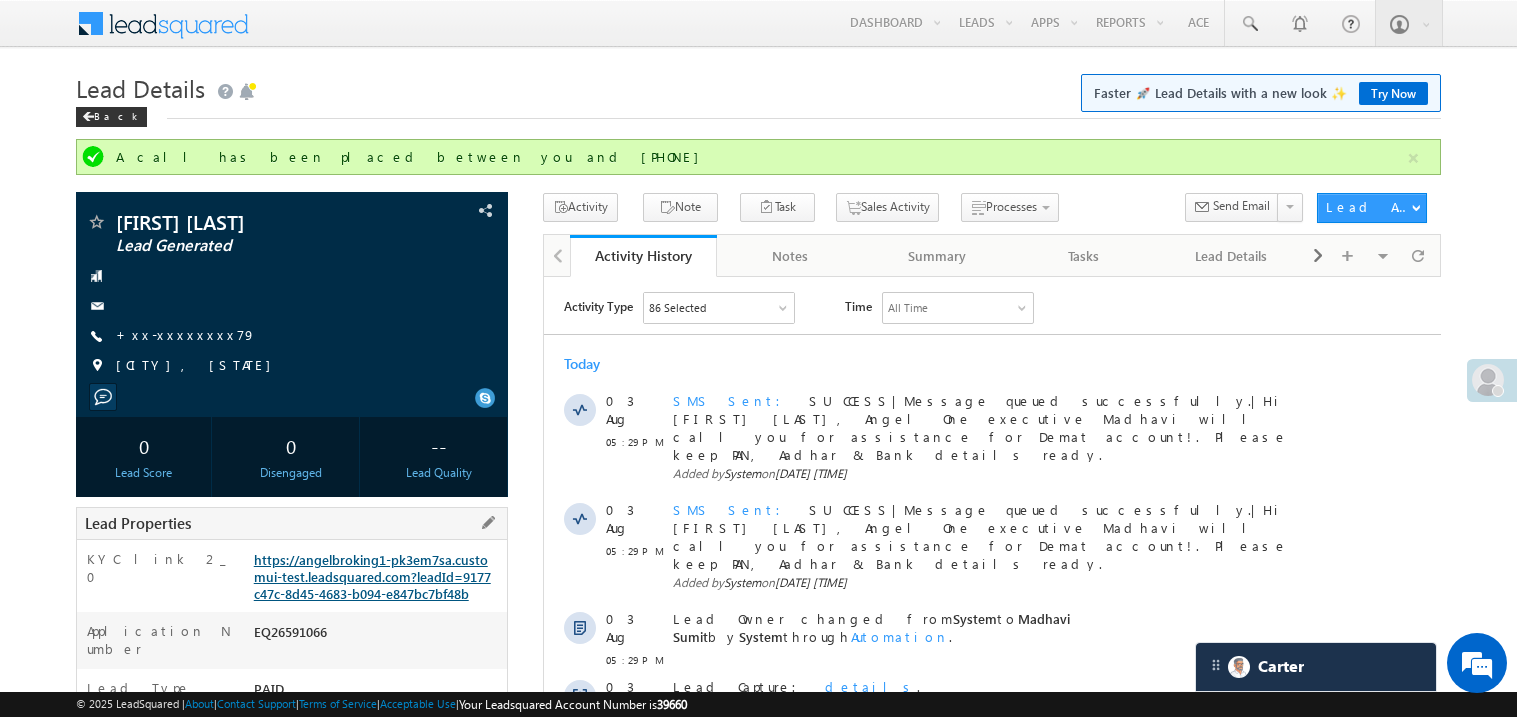 click on "https://angelbroking1-pk3em7sa.customui-test.leadsquared.com?leadId=9177c47c-8d45-4683-b094-e847bc7bf48b" at bounding box center [372, 576] 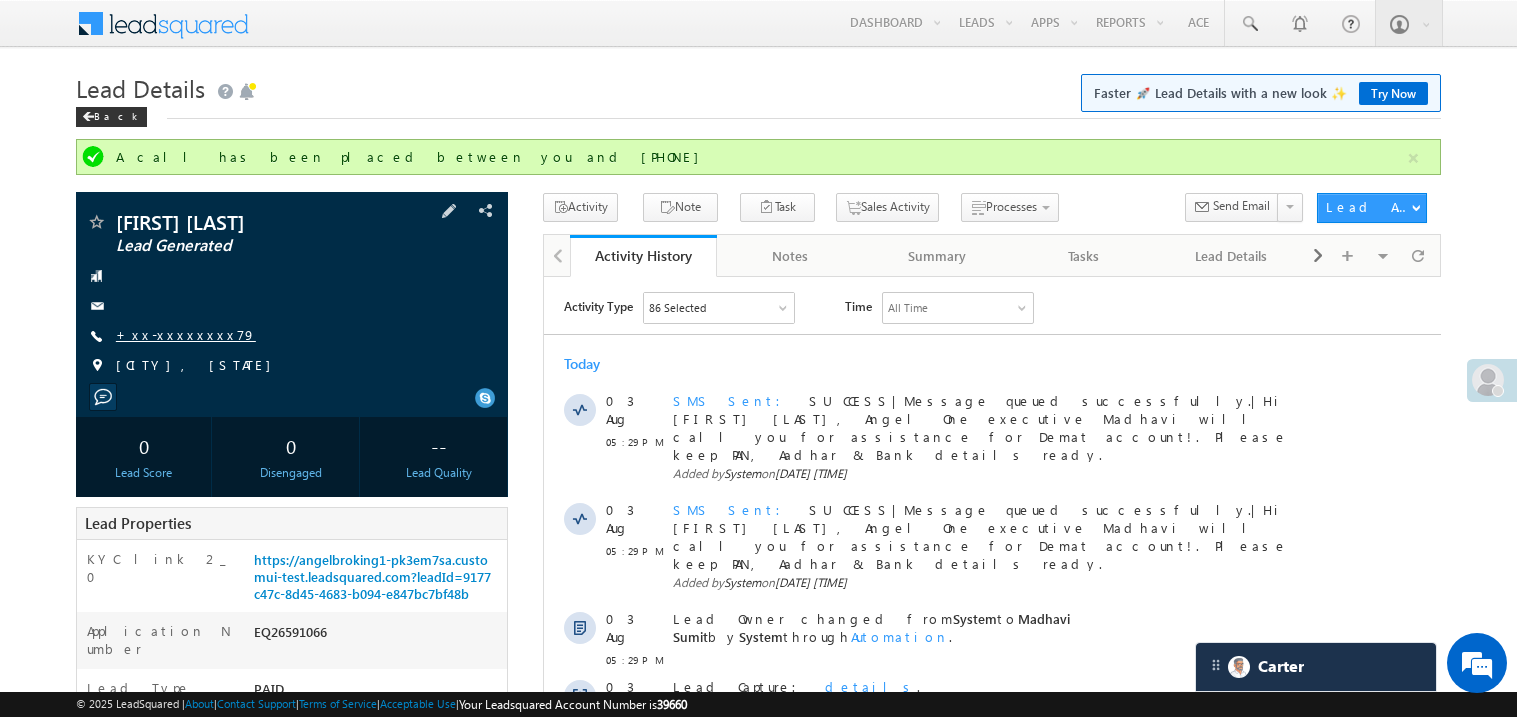click on "+xx-xxxxxxxx79" at bounding box center (186, 334) 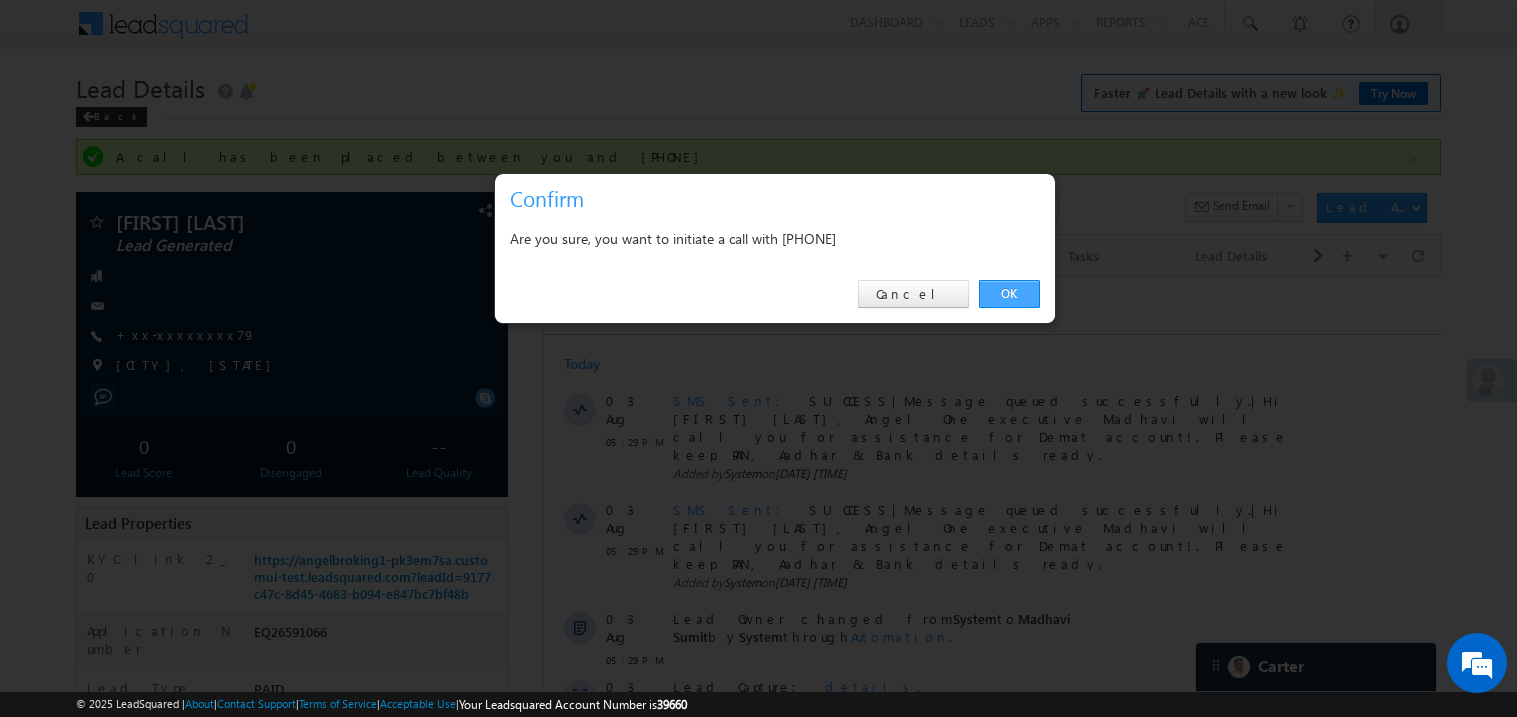 click on "OK" at bounding box center [1009, 294] 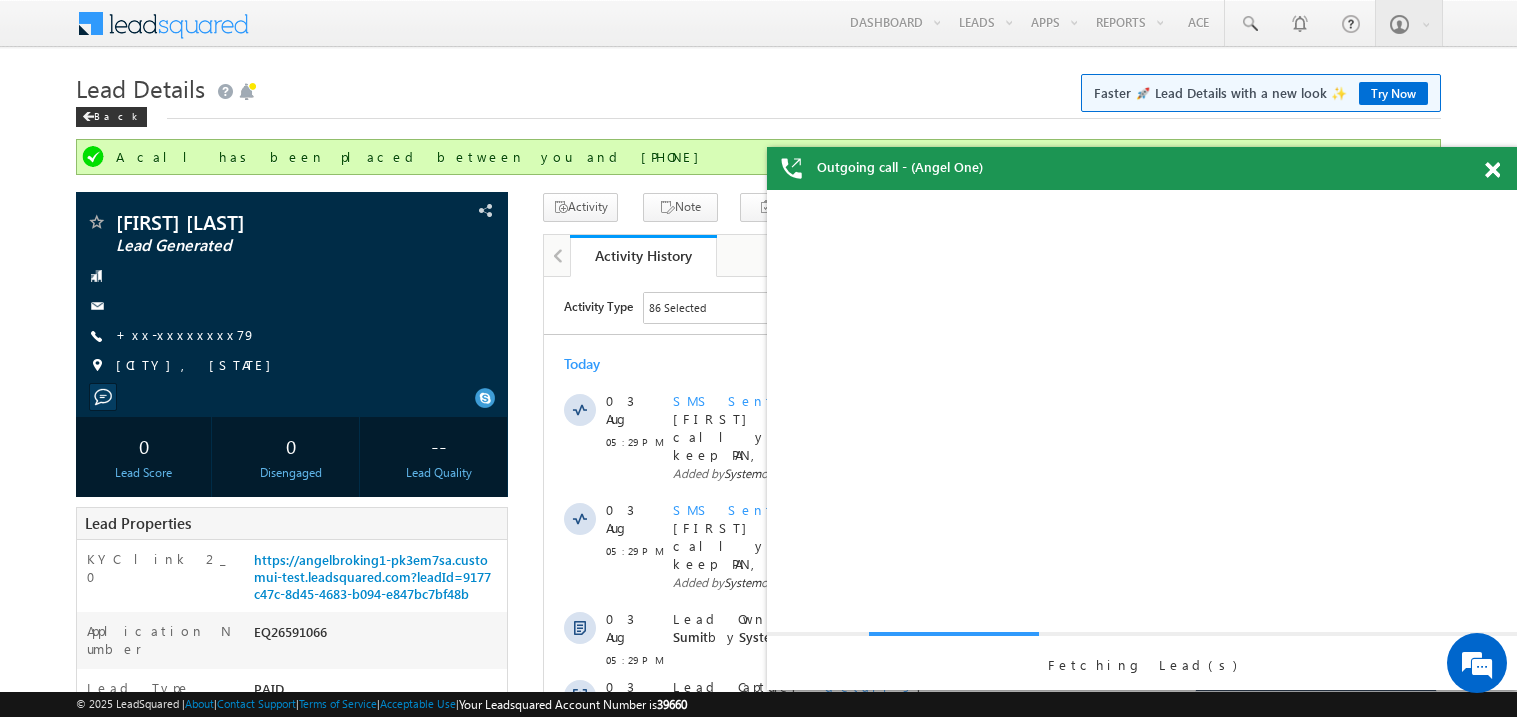 scroll, scrollTop: 0, scrollLeft: 0, axis: both 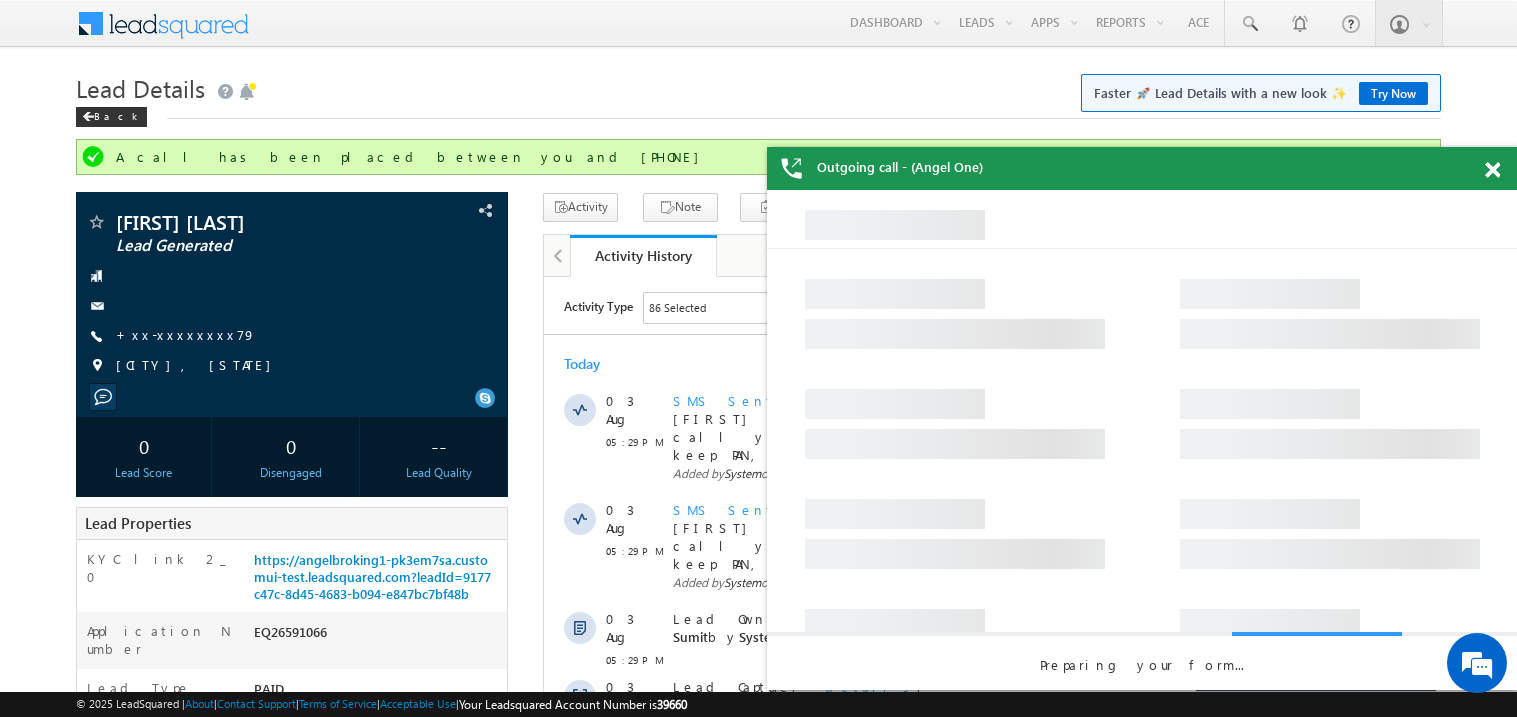 click at bounding box center (1492, 170) 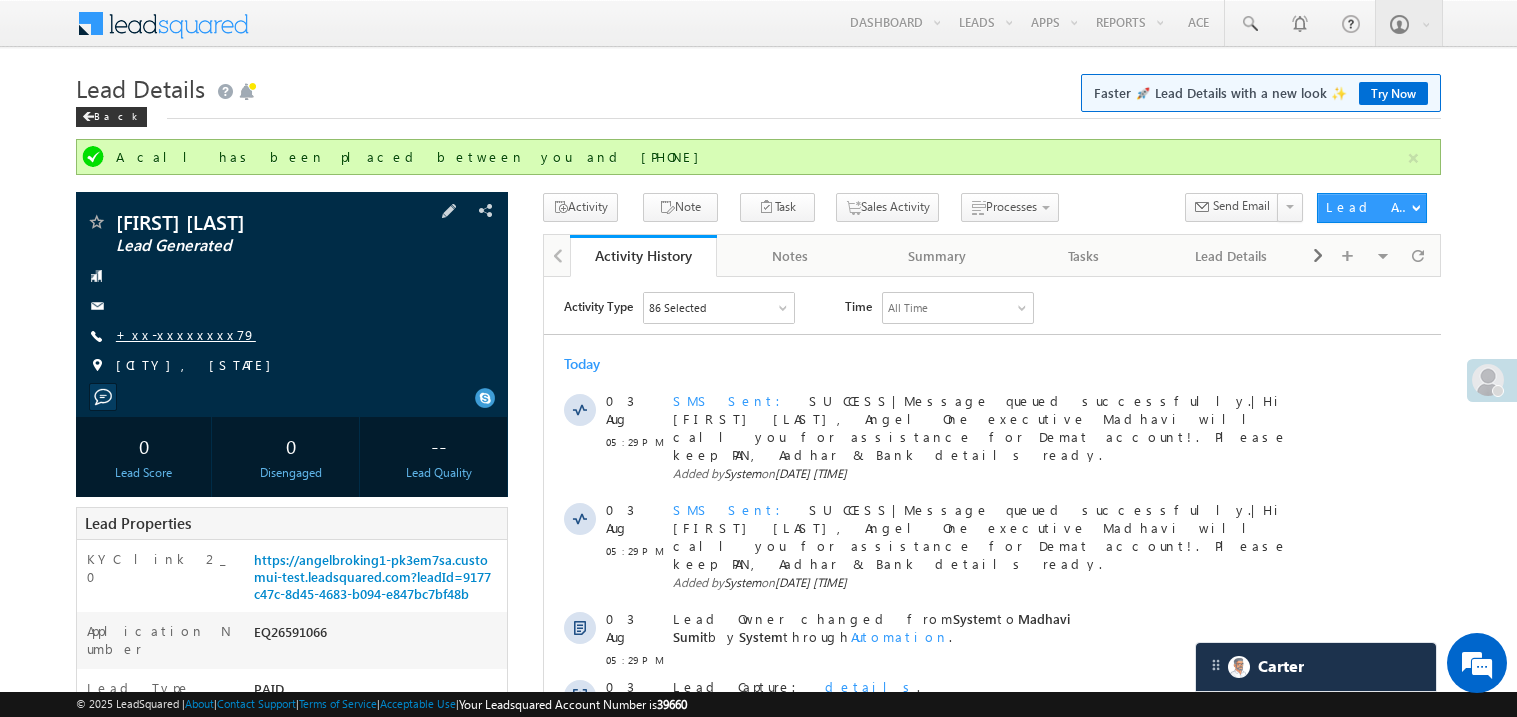 click on "+xx-xxxxxxxx79" at bounding box center [186, 334] 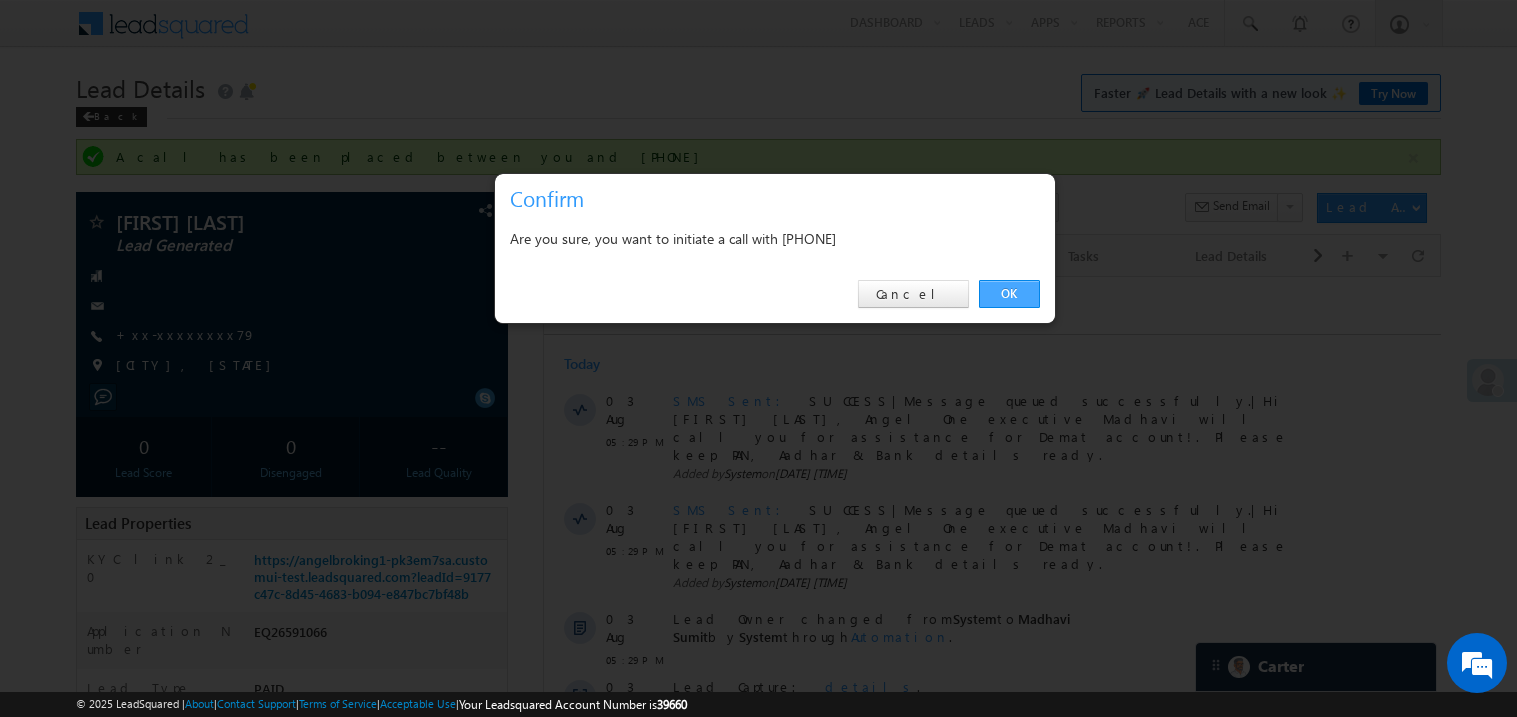 click on "OK" at bounding box center (1009, 294) 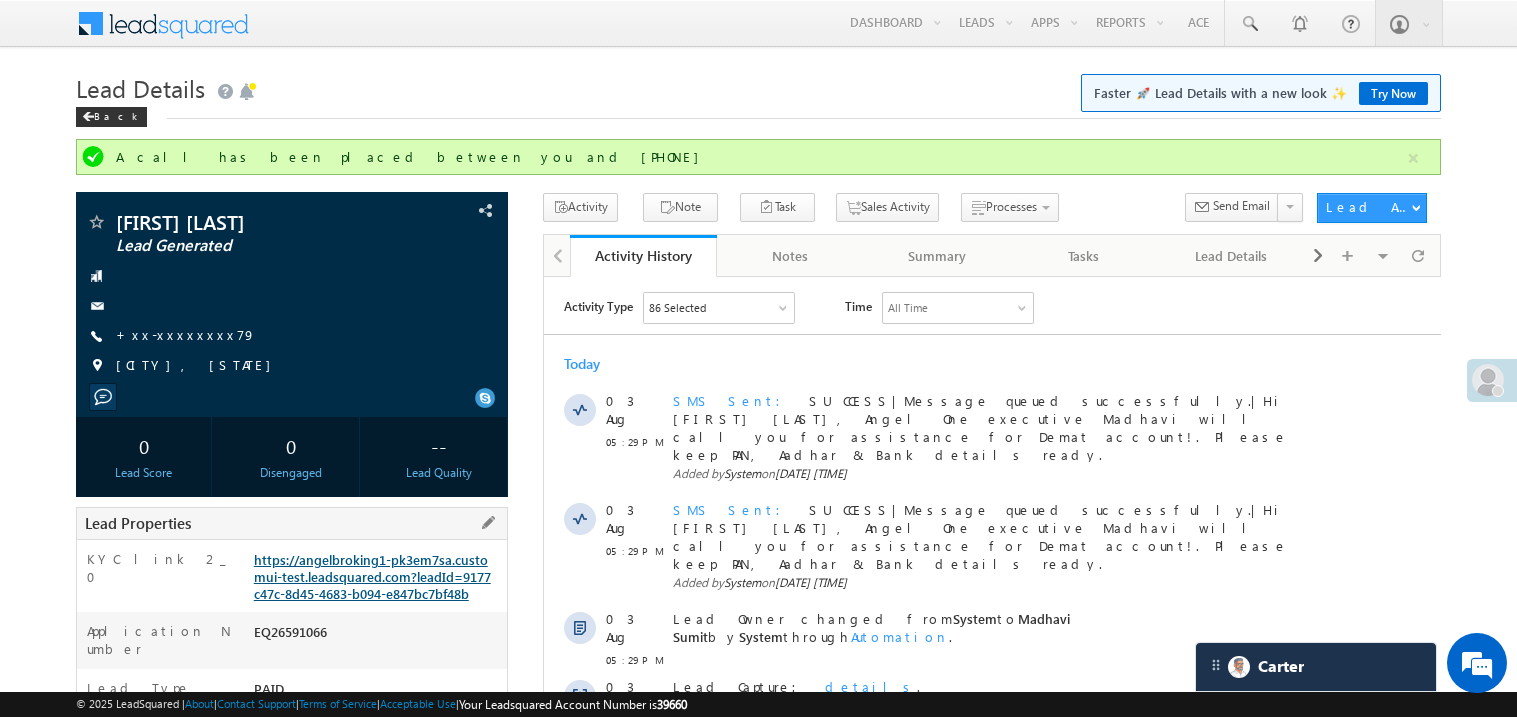 click on "https://angelbroking1-pk3em7sa.customui-test.leadsquared.com?leadId=9177c47c-8d45-4683-b094-e847bc7bf48b" at bounding box center [372, 576] 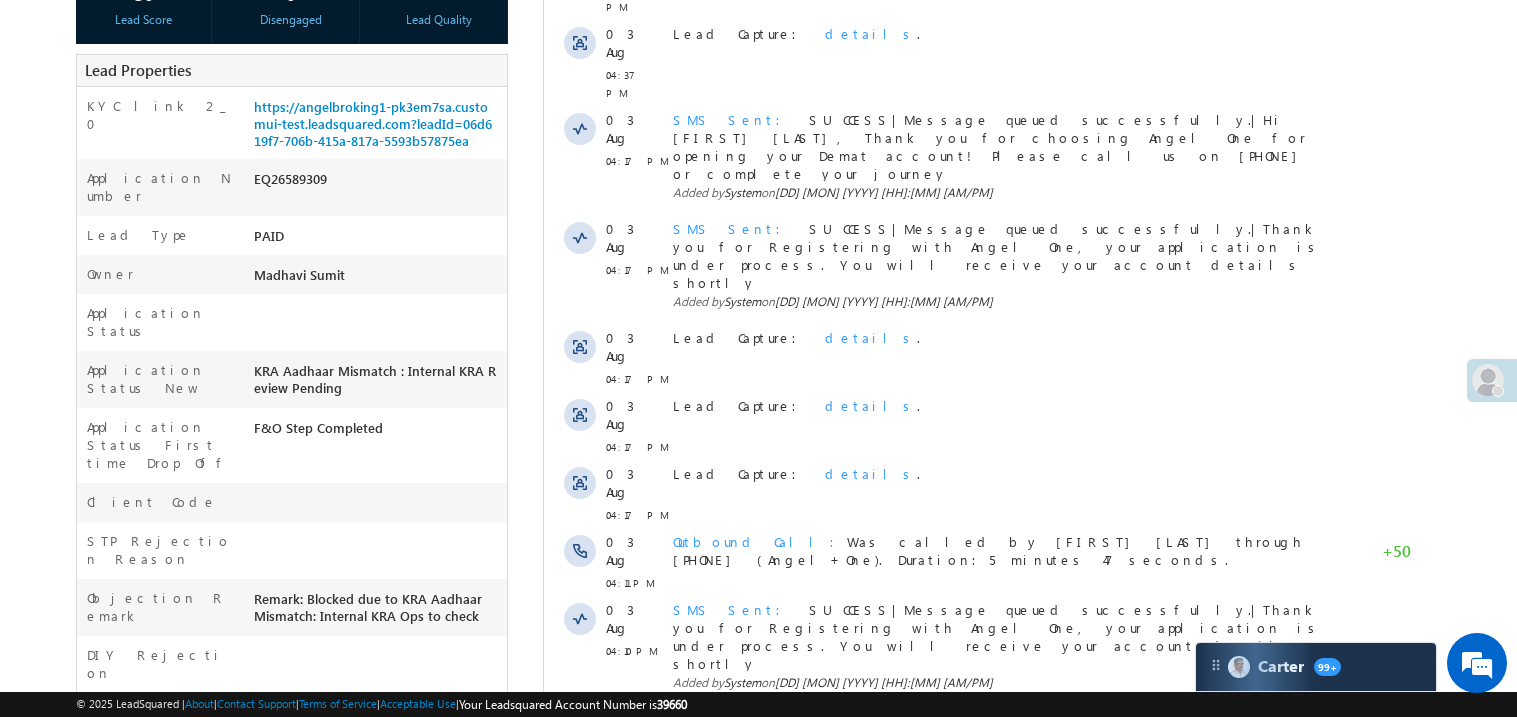 scroll, scrollTop: 0, scrollLeft: 0, axis: both 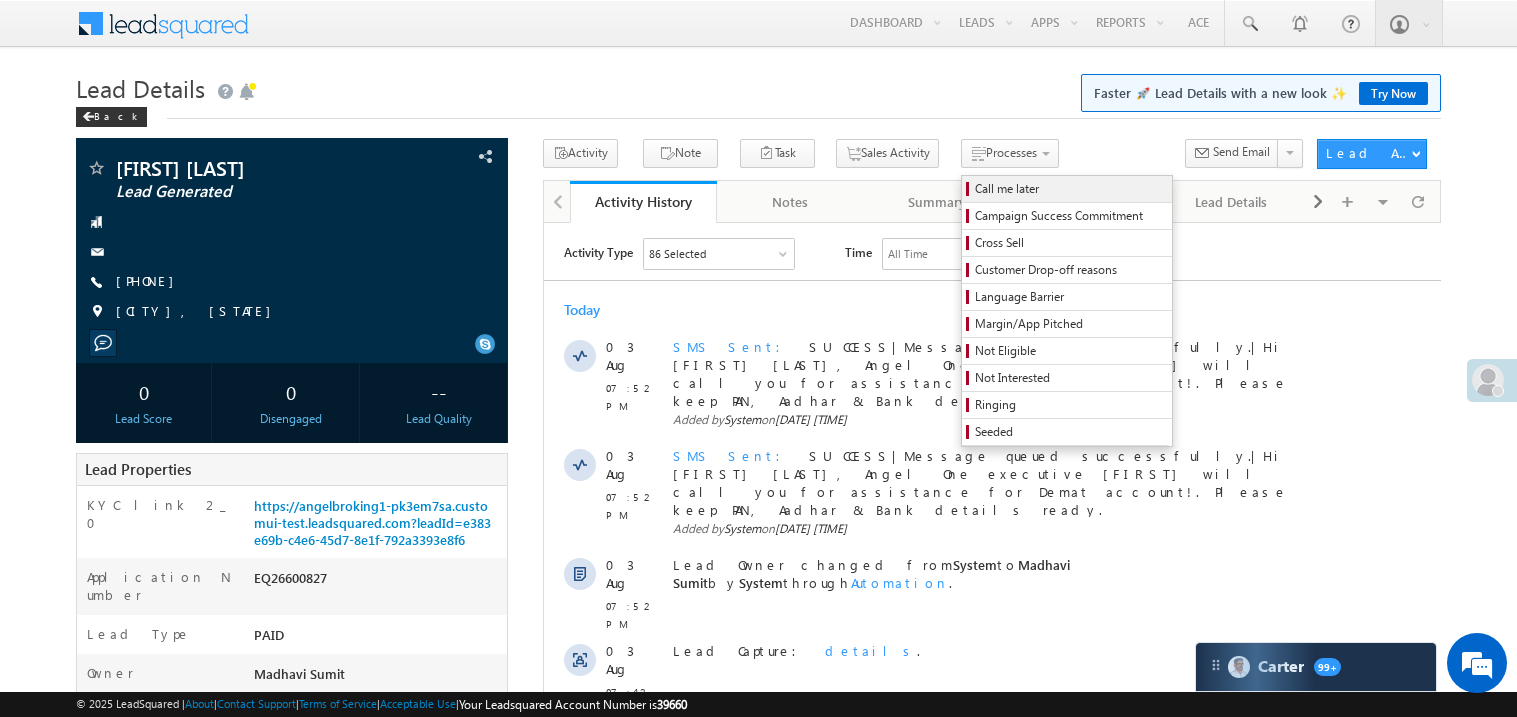 click on "Call me later" at bounding box center (1070, 189) 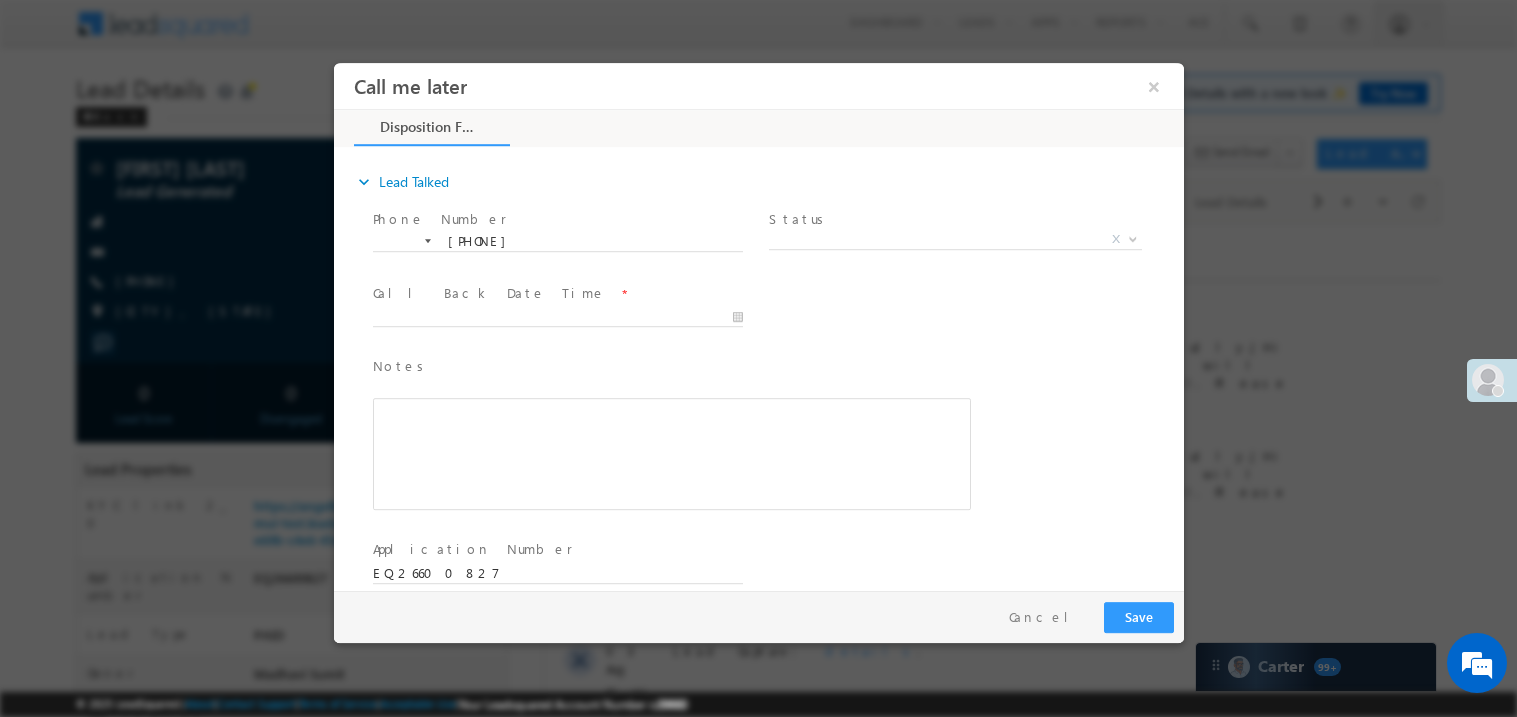 scroll, scrollTop: 0, scrollLeft: 0, axis: both 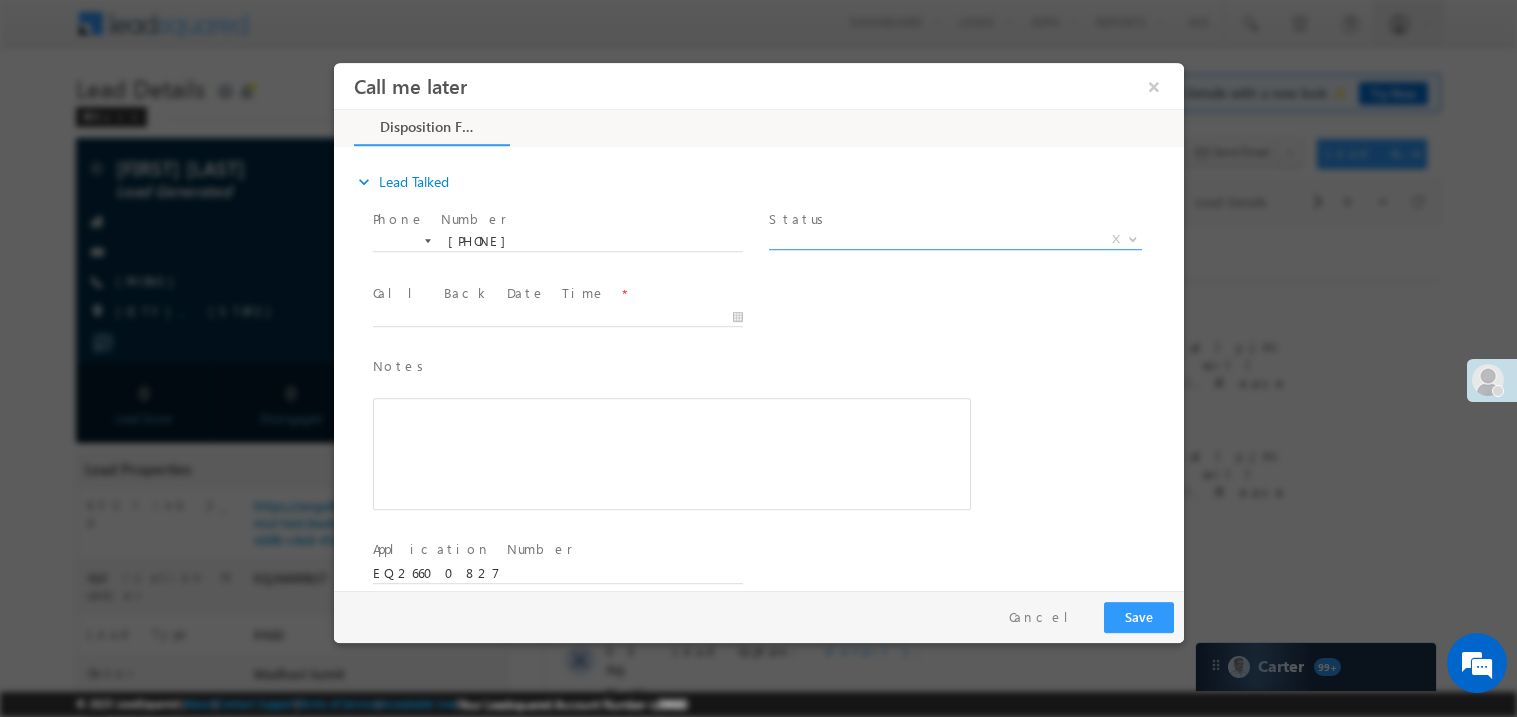 click on "X" at bounding box center [954, 239] 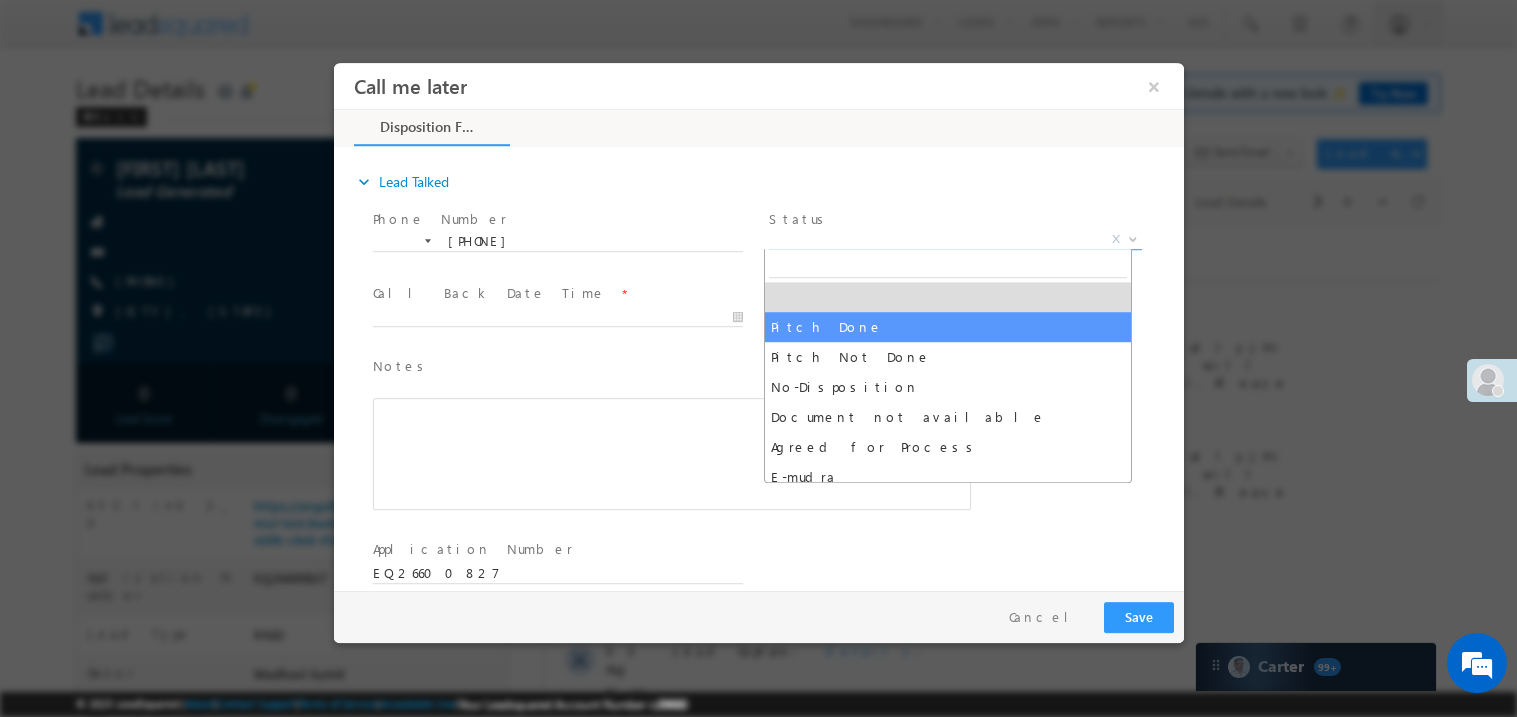 select on "Pitch Not Done" 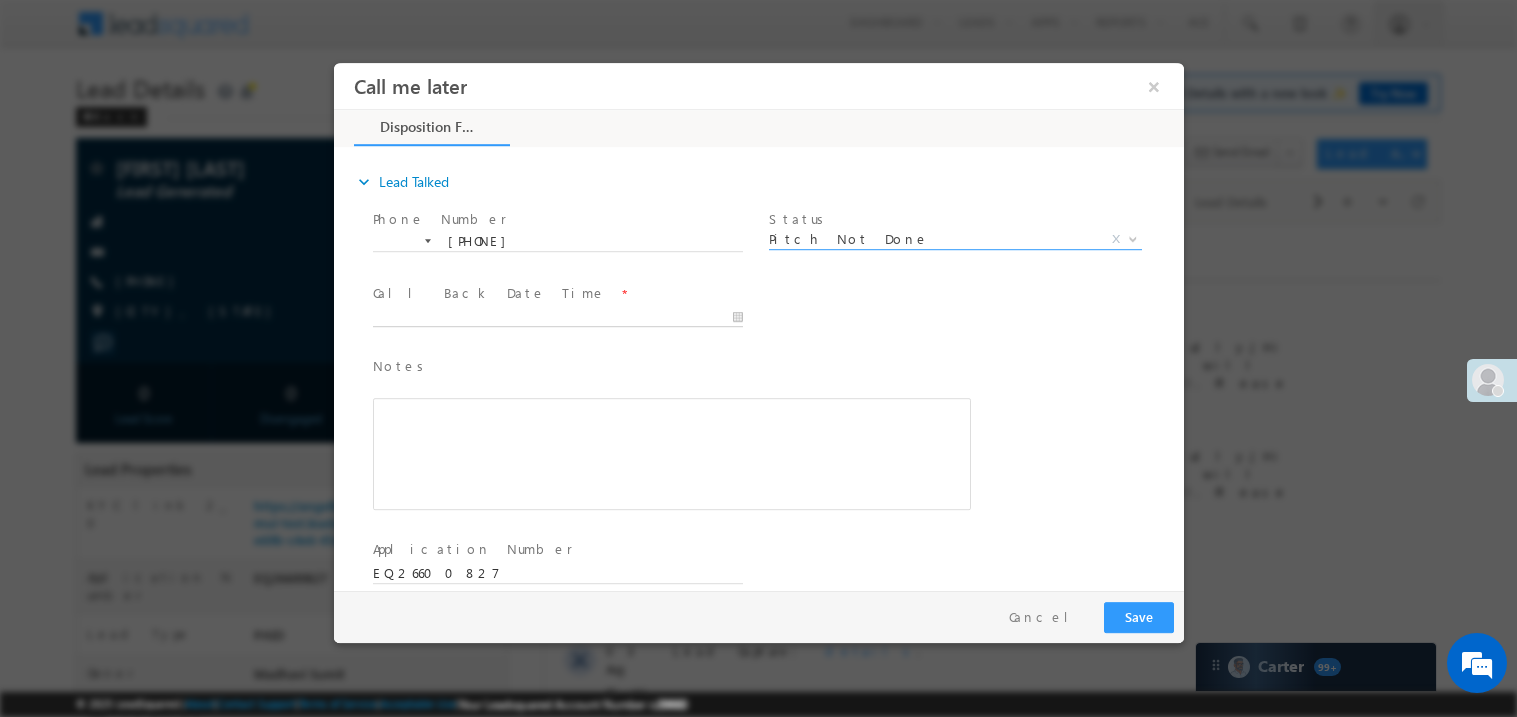 click on "Call me later
×" at bounding box center [758, 325] 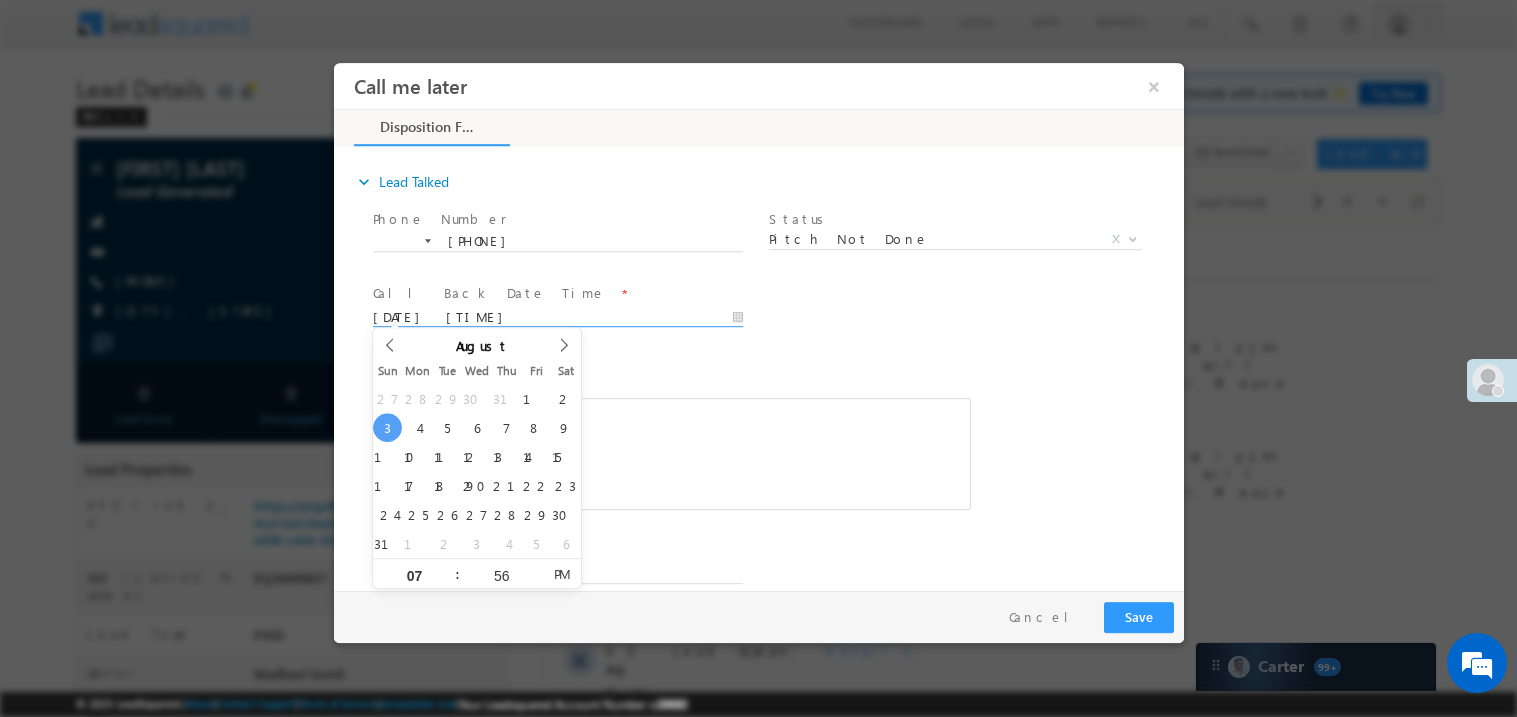 click on "Notes
*
Editor toolbars Basic Styles   Bold   Italic   Underline Paragraph   Insert/Remove Numbered List   Insert/Remove Bulleted List expandable   More Options Press ALT 0 for help" at bounding box center (671, 432) 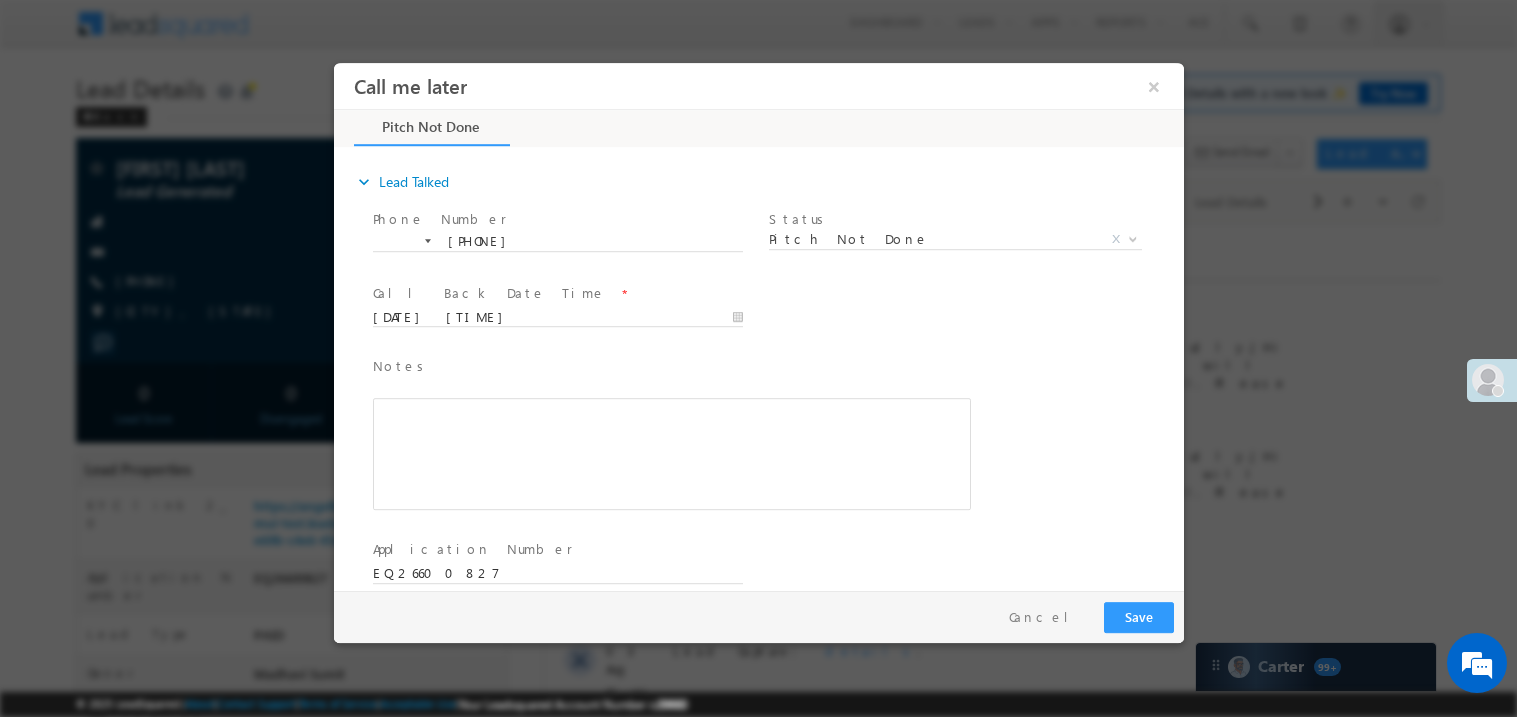 click at bounding box center [671, 453] 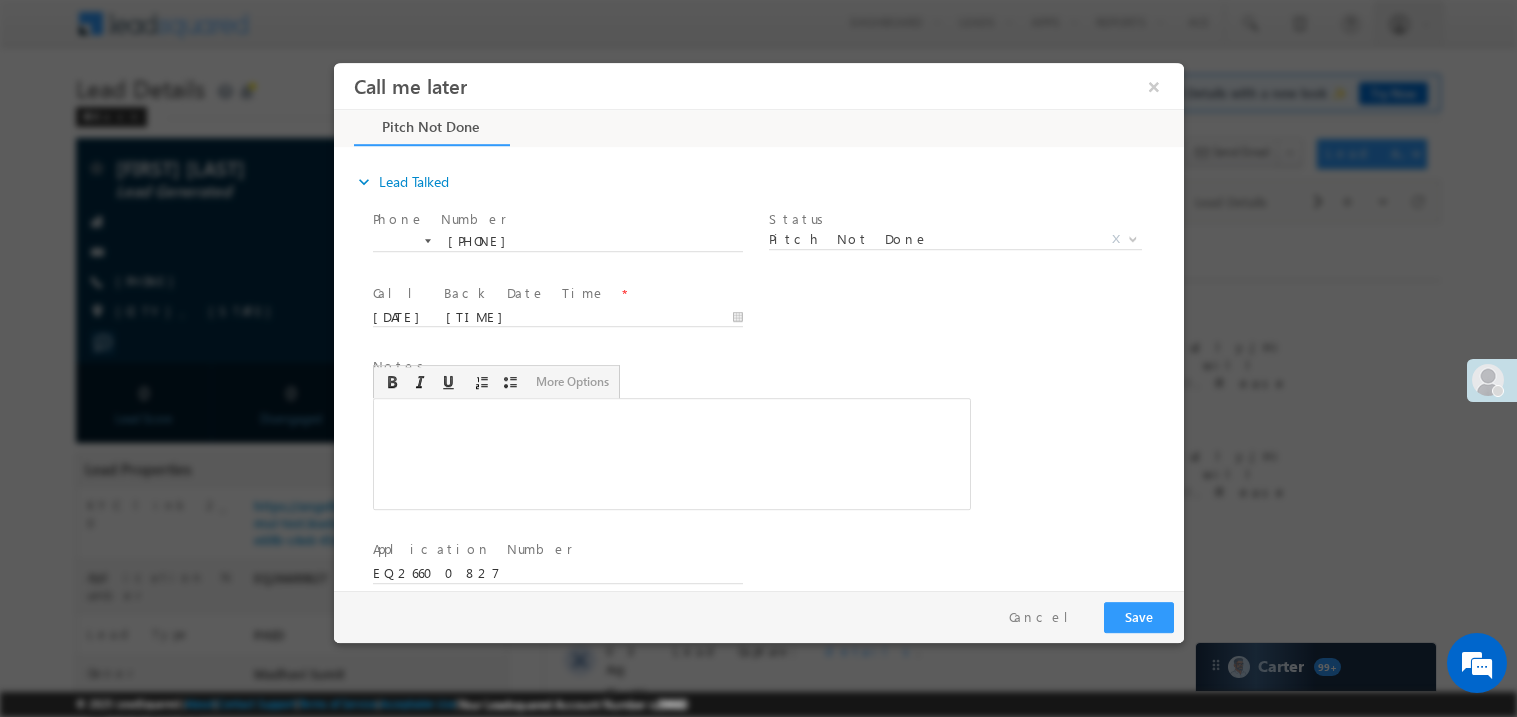 type 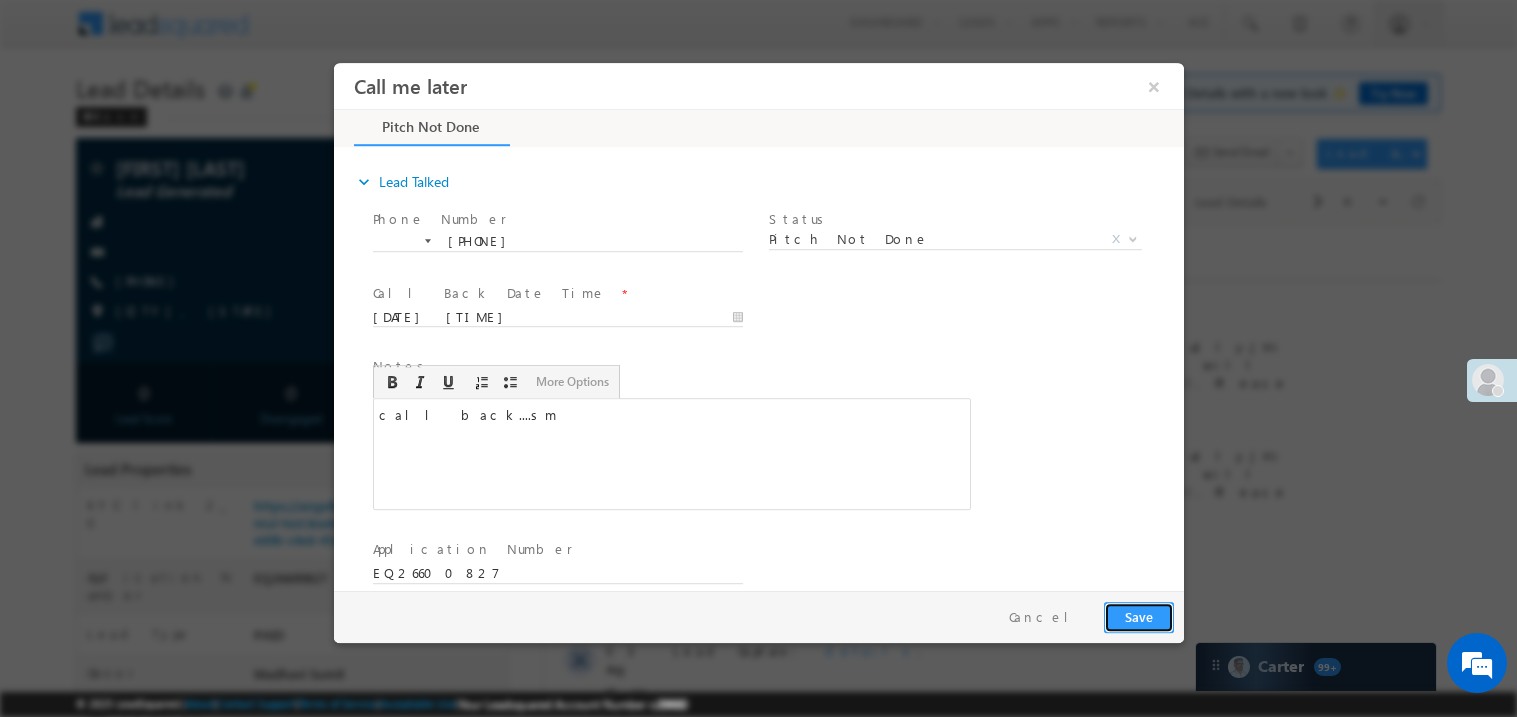 click on "Save" at bounding box center [1138, 616] 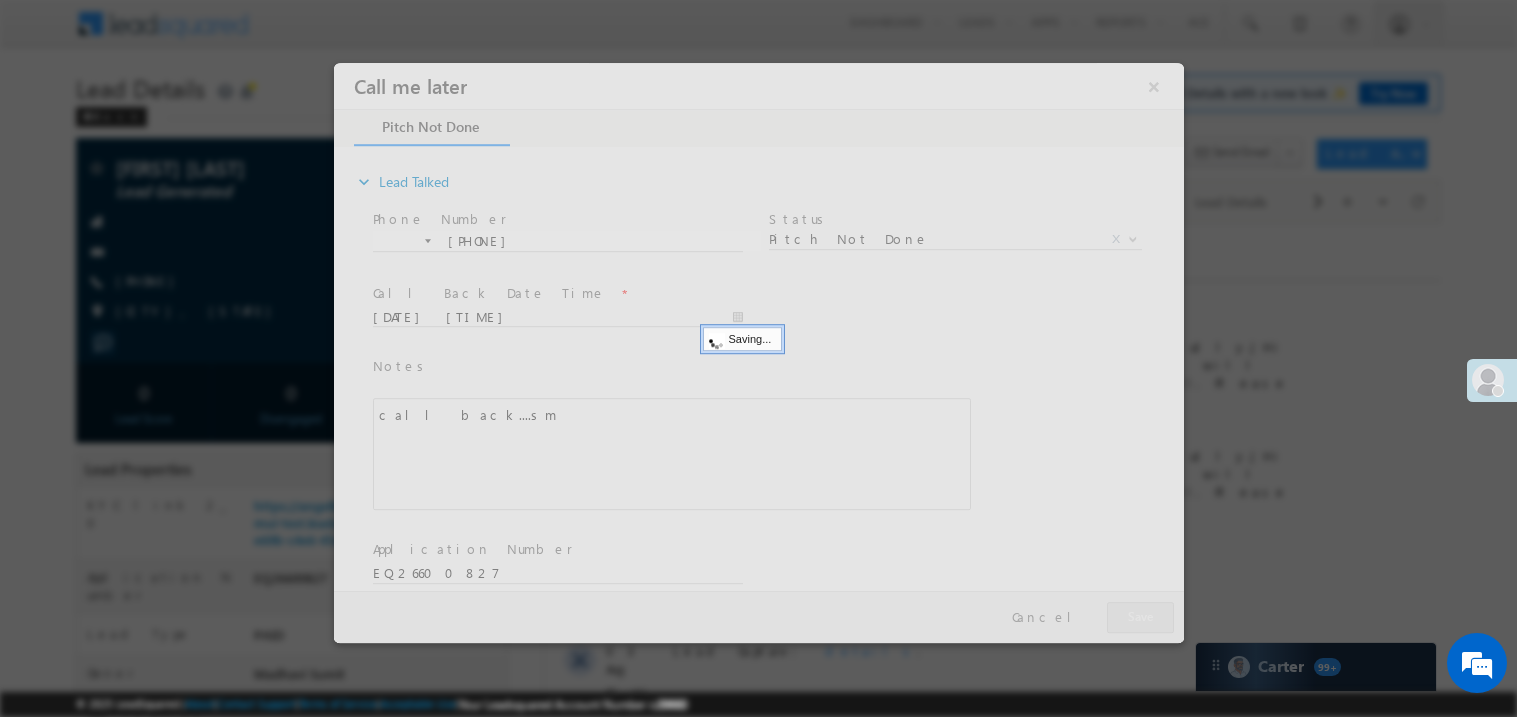 click at bounding box center [758, 352] 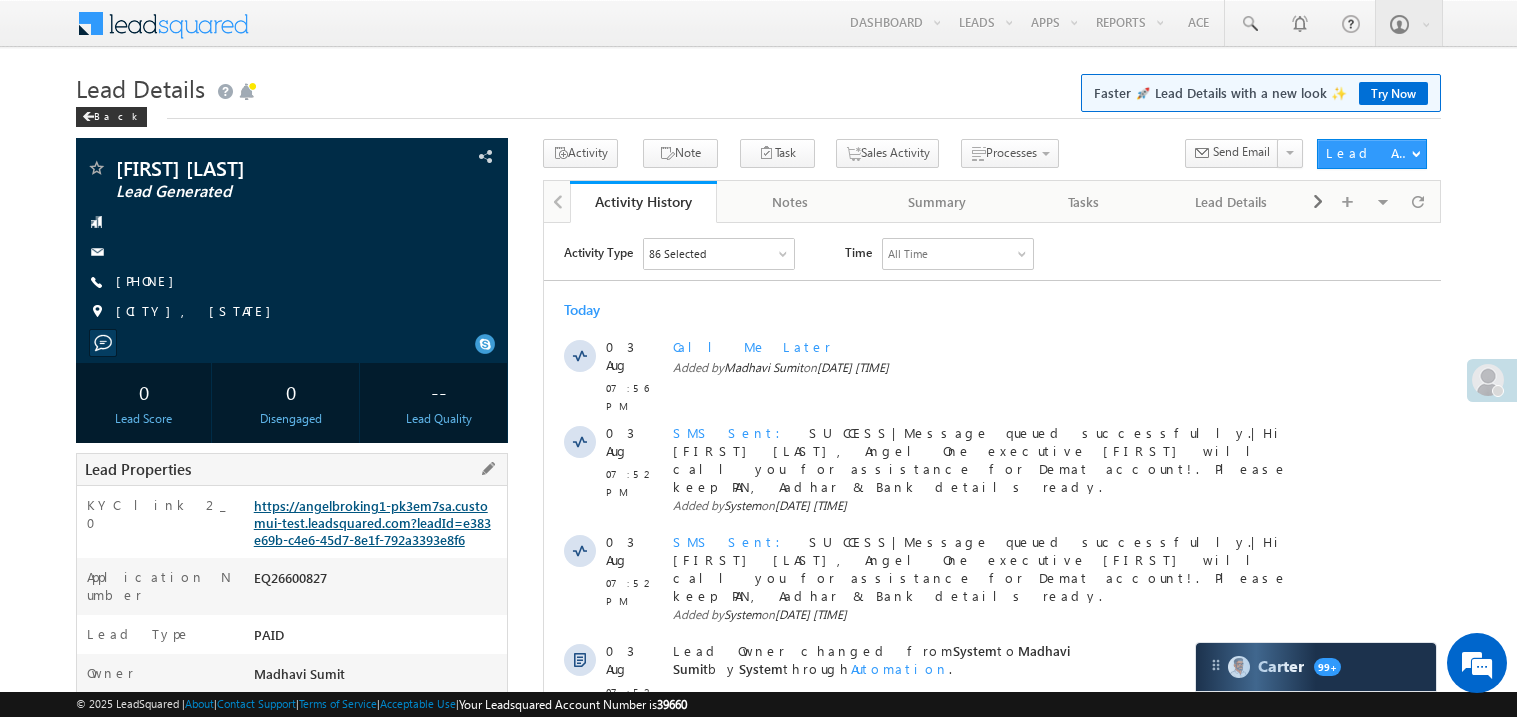 click on "https://angelbroking1-pk3em7sa.customui-test.leadsquared.com?leadId=e383e69b-c4e6-45d7-8e1f-792a3393e8f6" at bounding box center (372, 522) 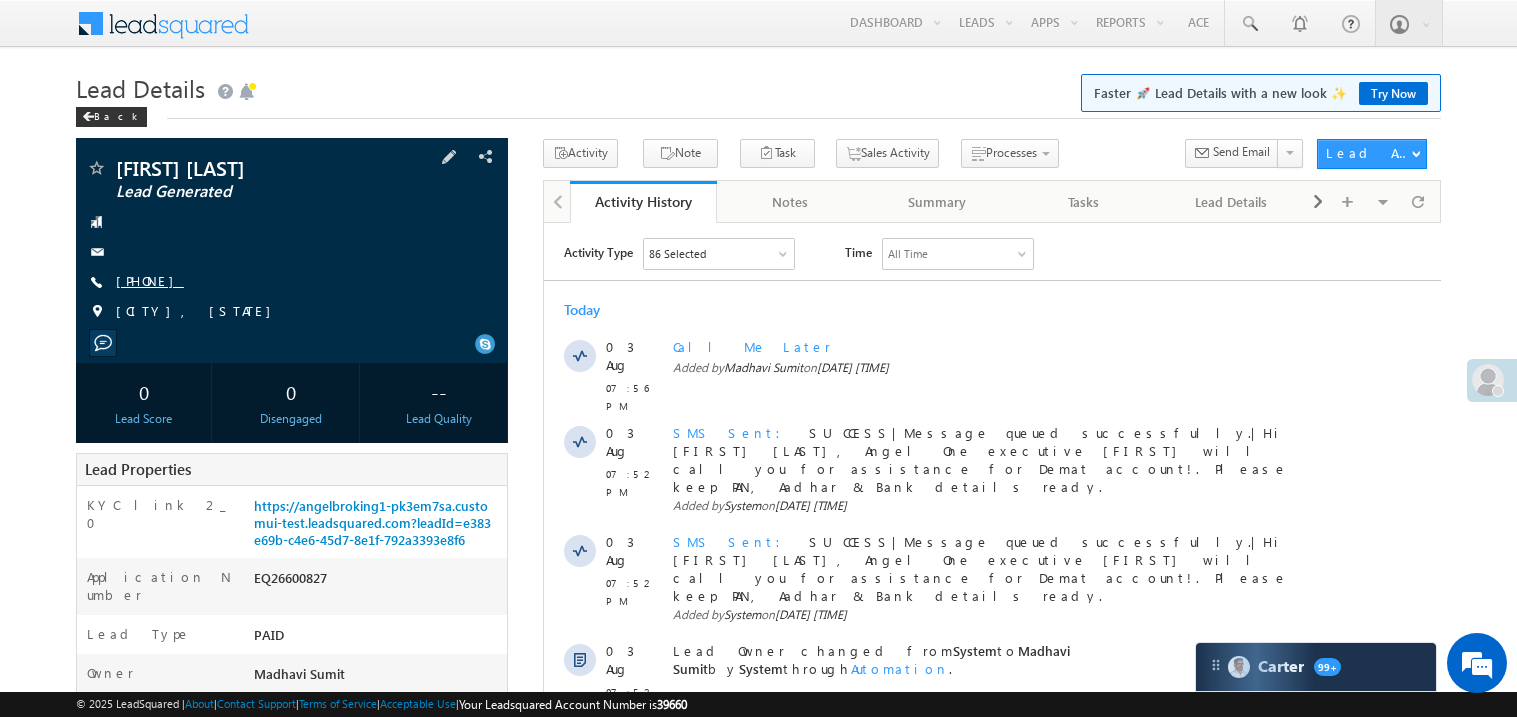 click on "+xx-xxxxxxxx23" at bounding box center (150, 280) 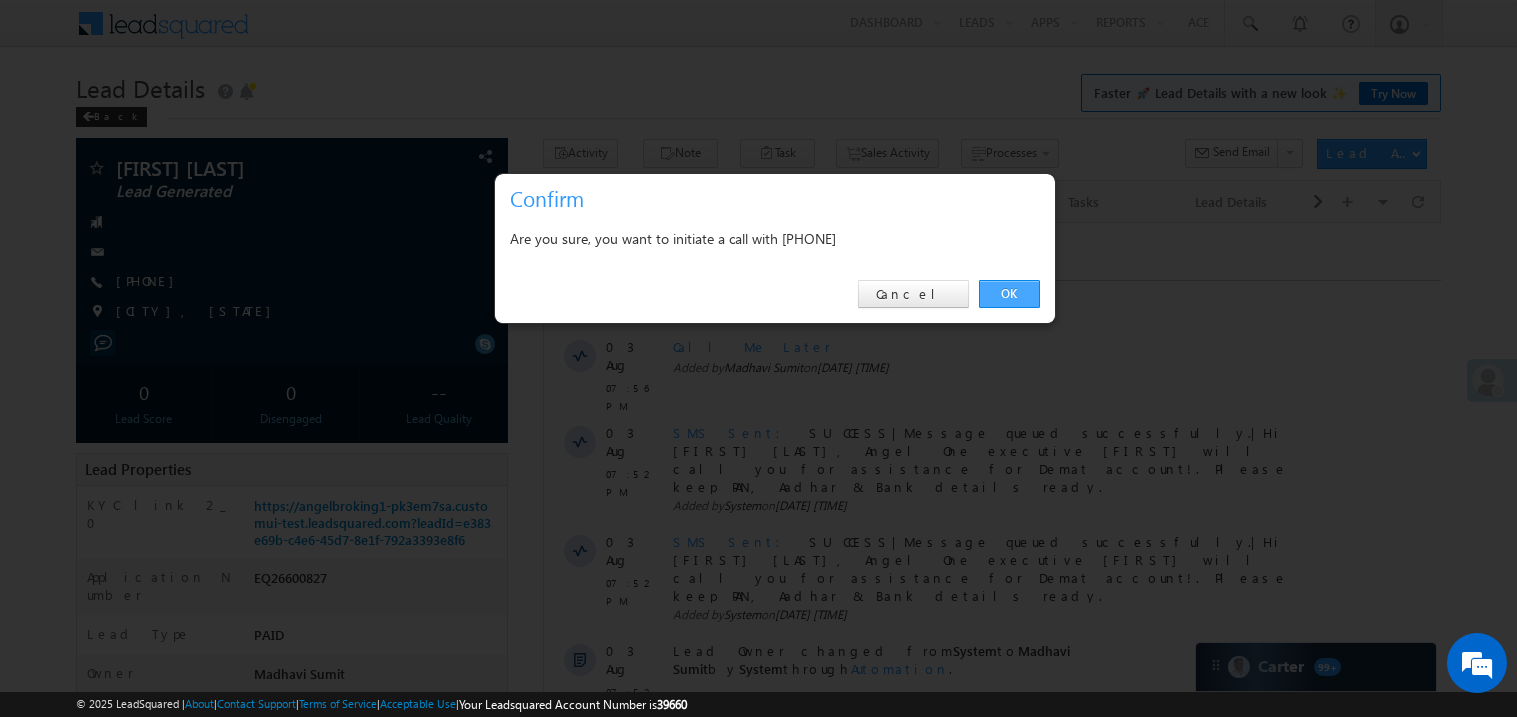 click on "OK" at bounding box center (1009, 294) 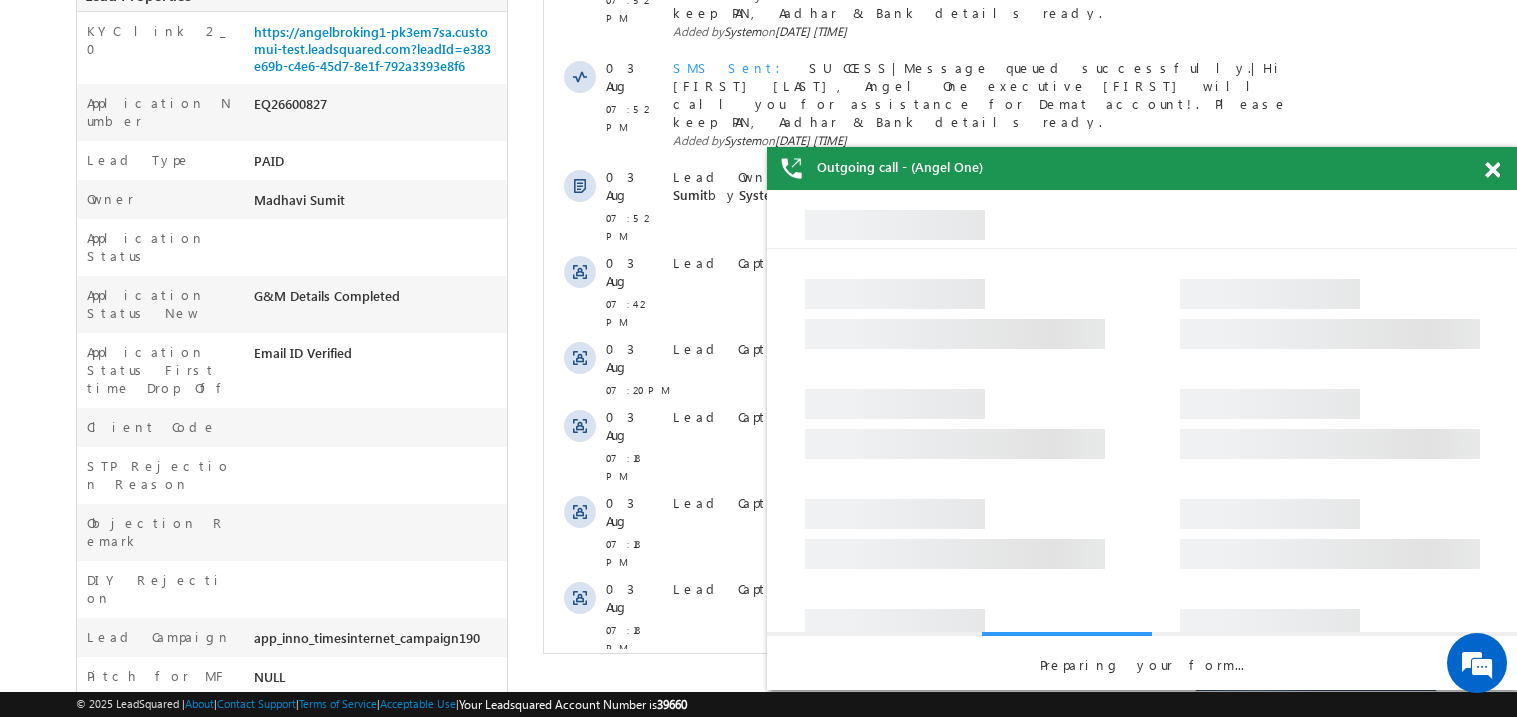 scroll, scrollTop: 559, scrollLeft: 0, axis: vertical 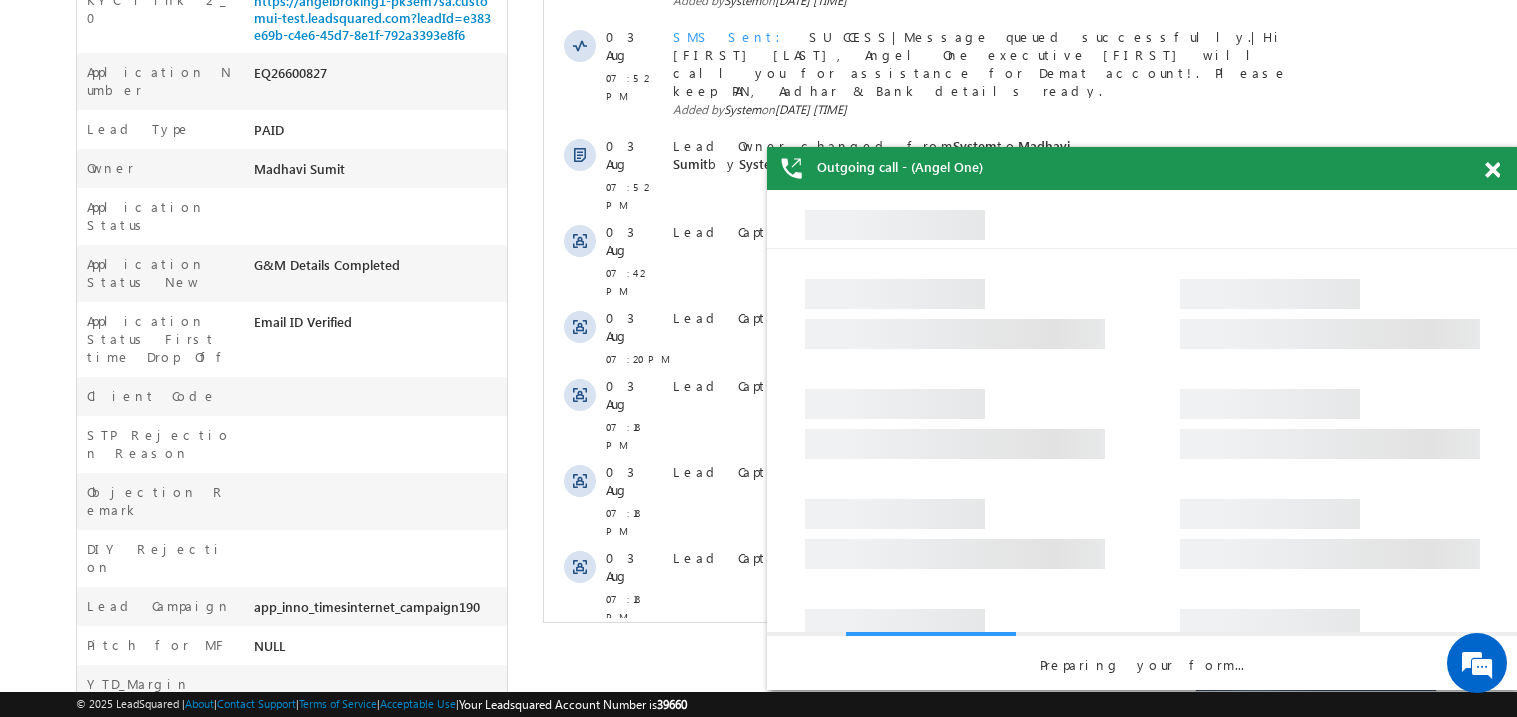 click on "Show More" at bounding box center [991, 747] 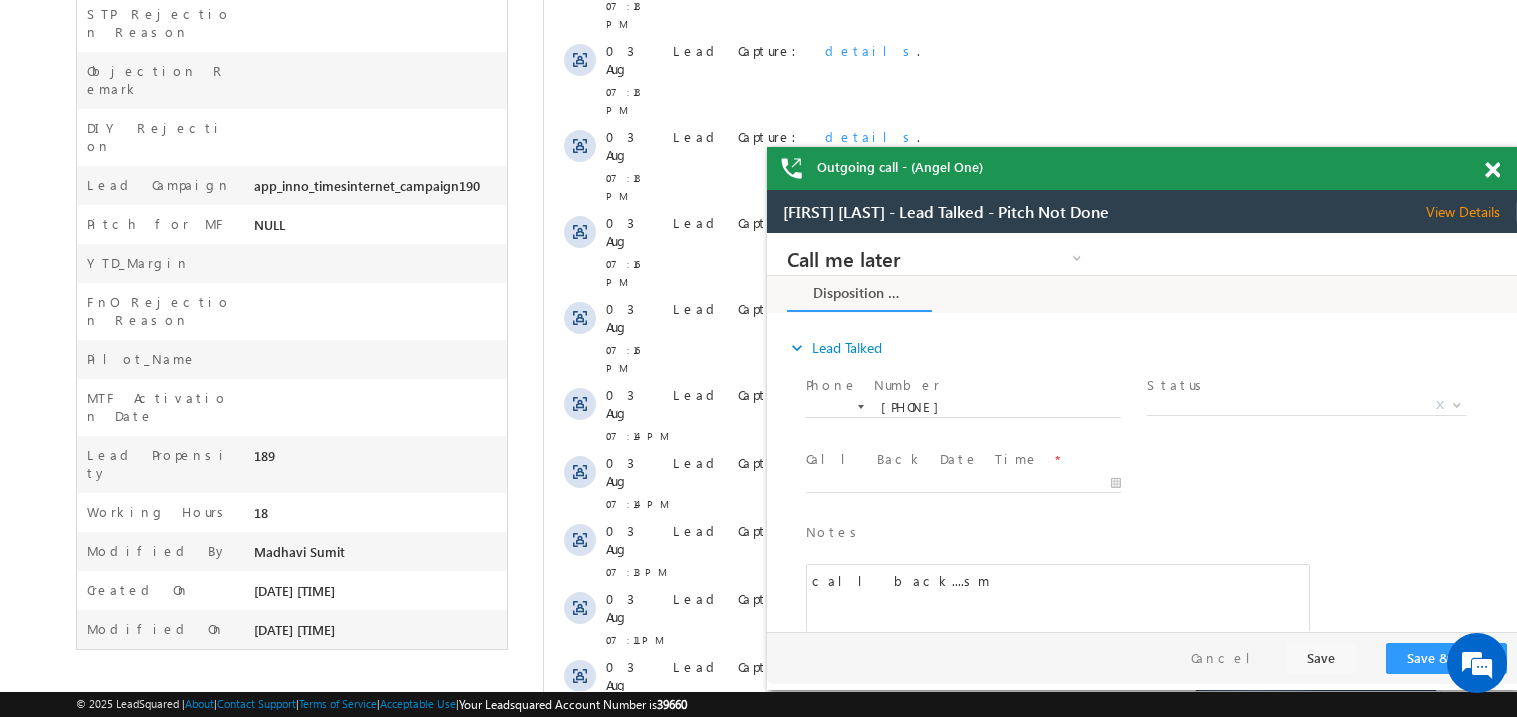 scroll, scrollTop: 1009, scrollLeft: 0, axis: vertical 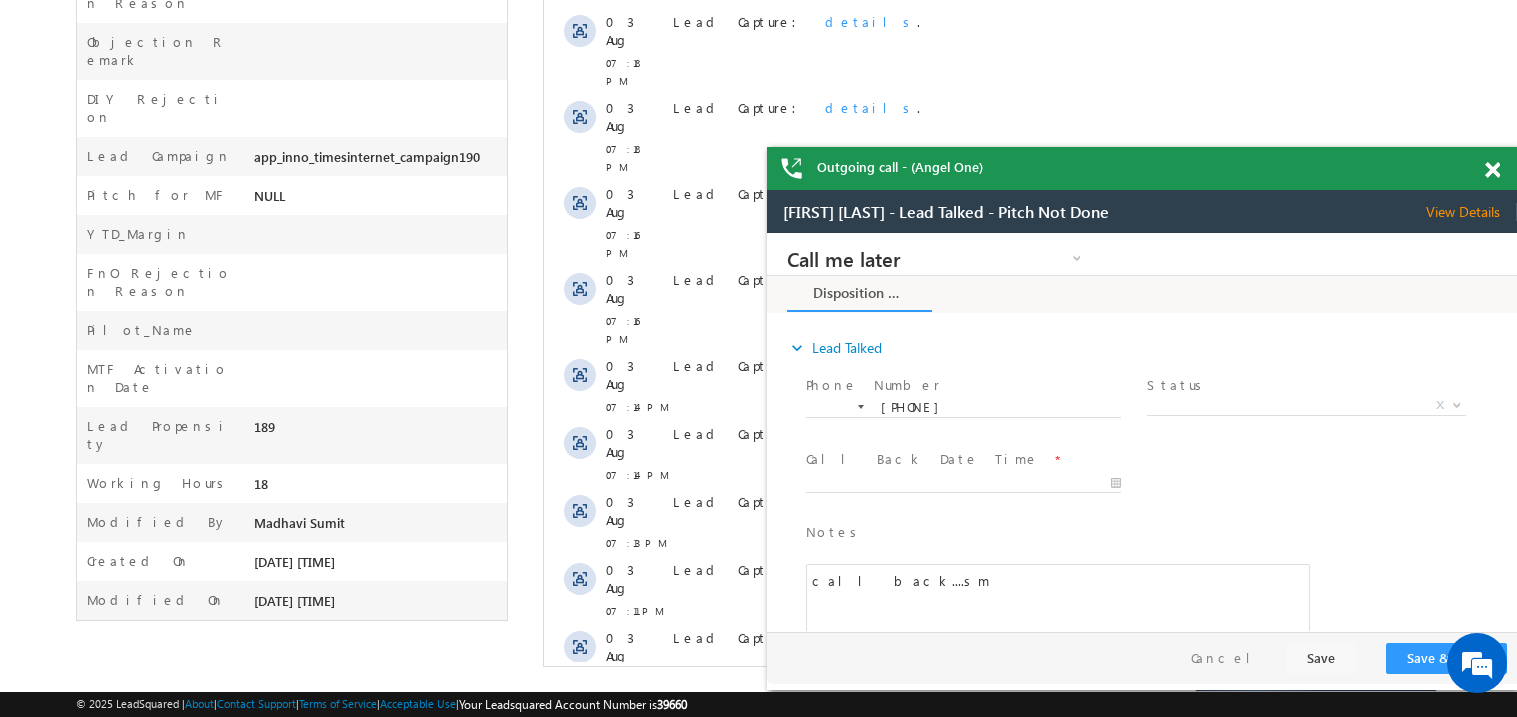 click at bounding box center (1492, 170) 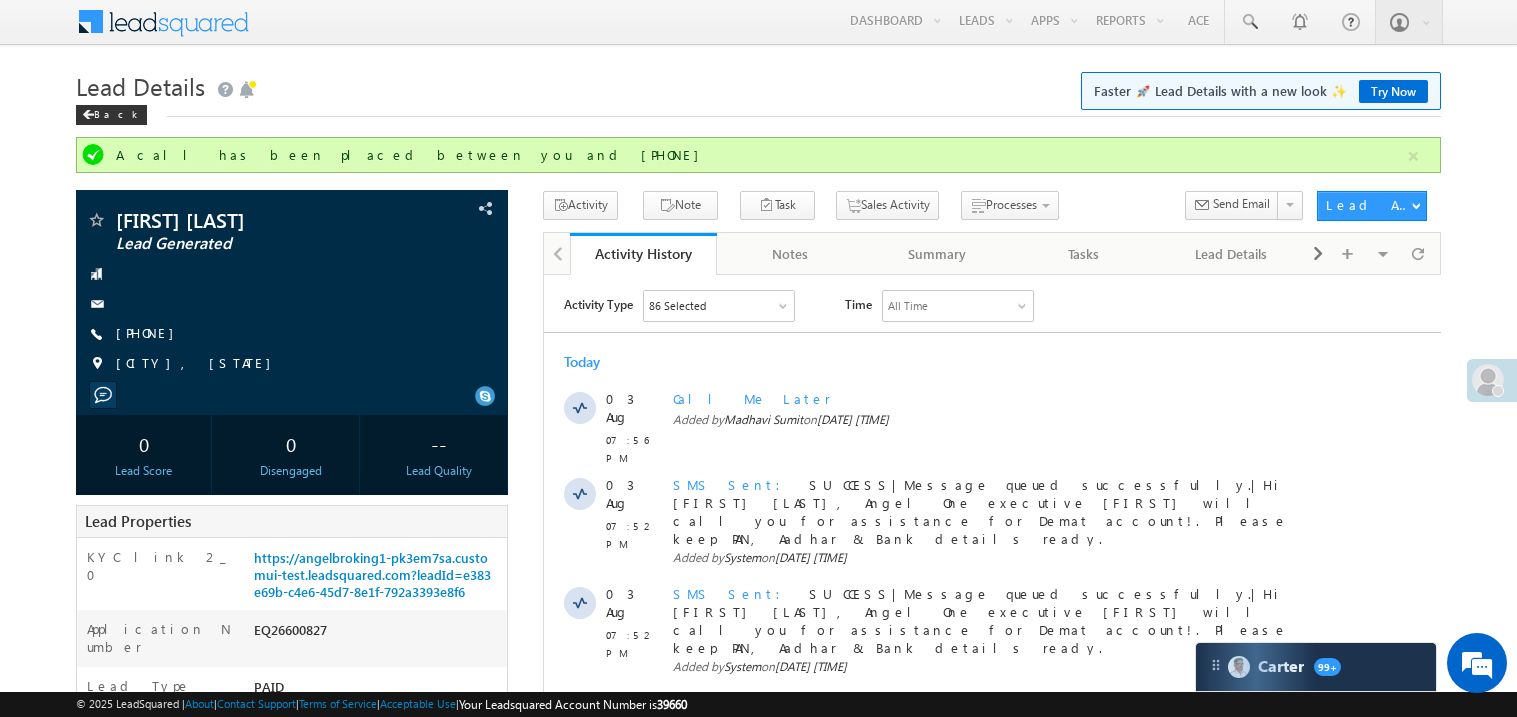 scroll, scrollTop: 0, scrollLeft: 0, axis: both 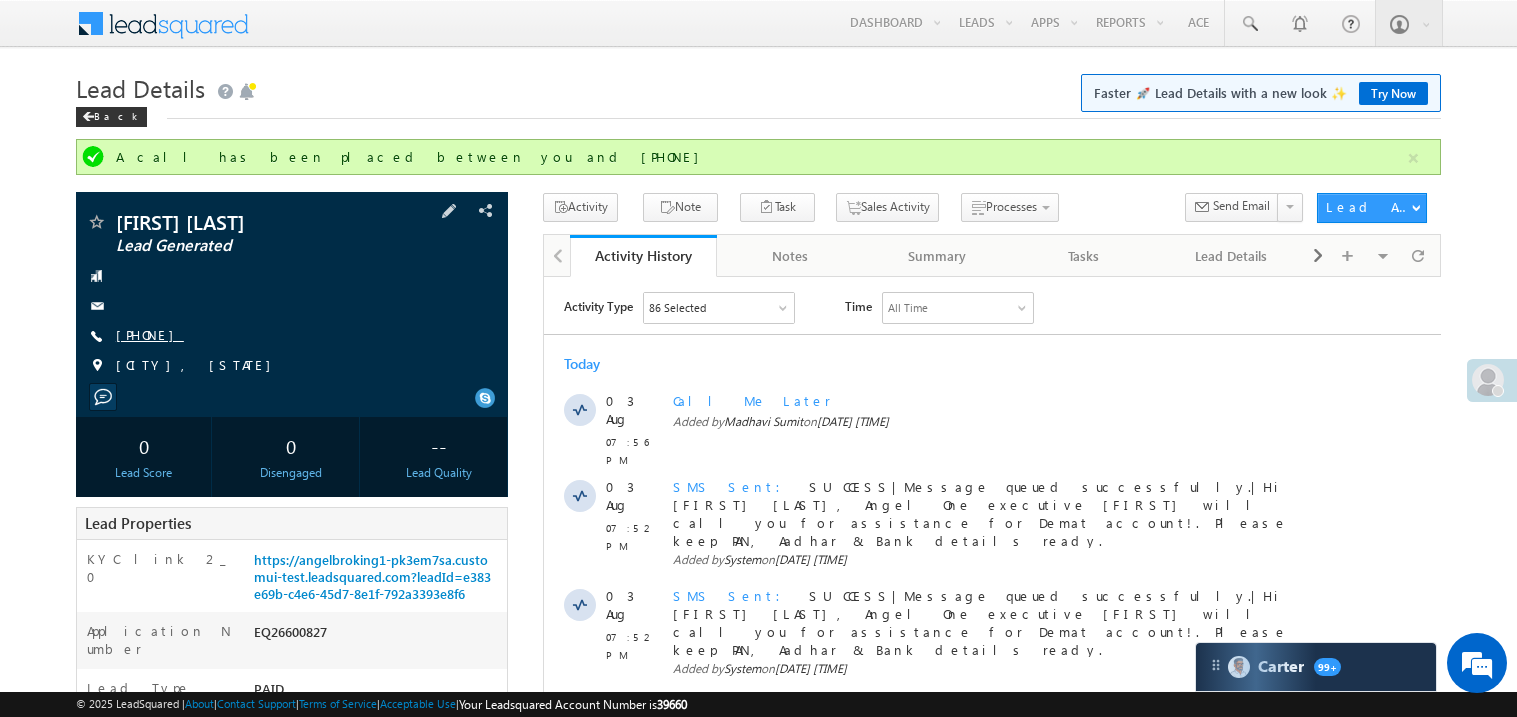 click on "+xx-xxxxxxxx23" at bounding box center (150, 334) 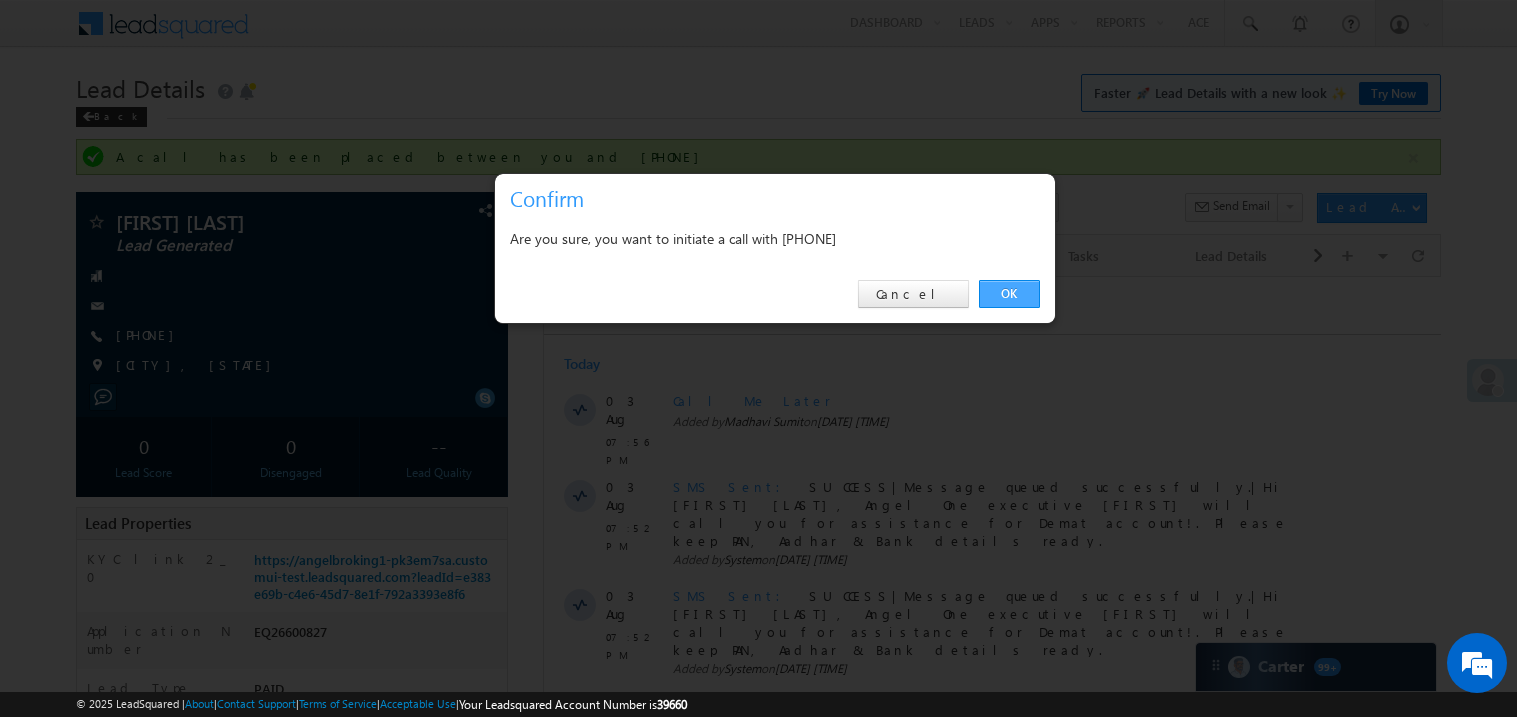 click on "OK" at bounding box center [1009, 294] 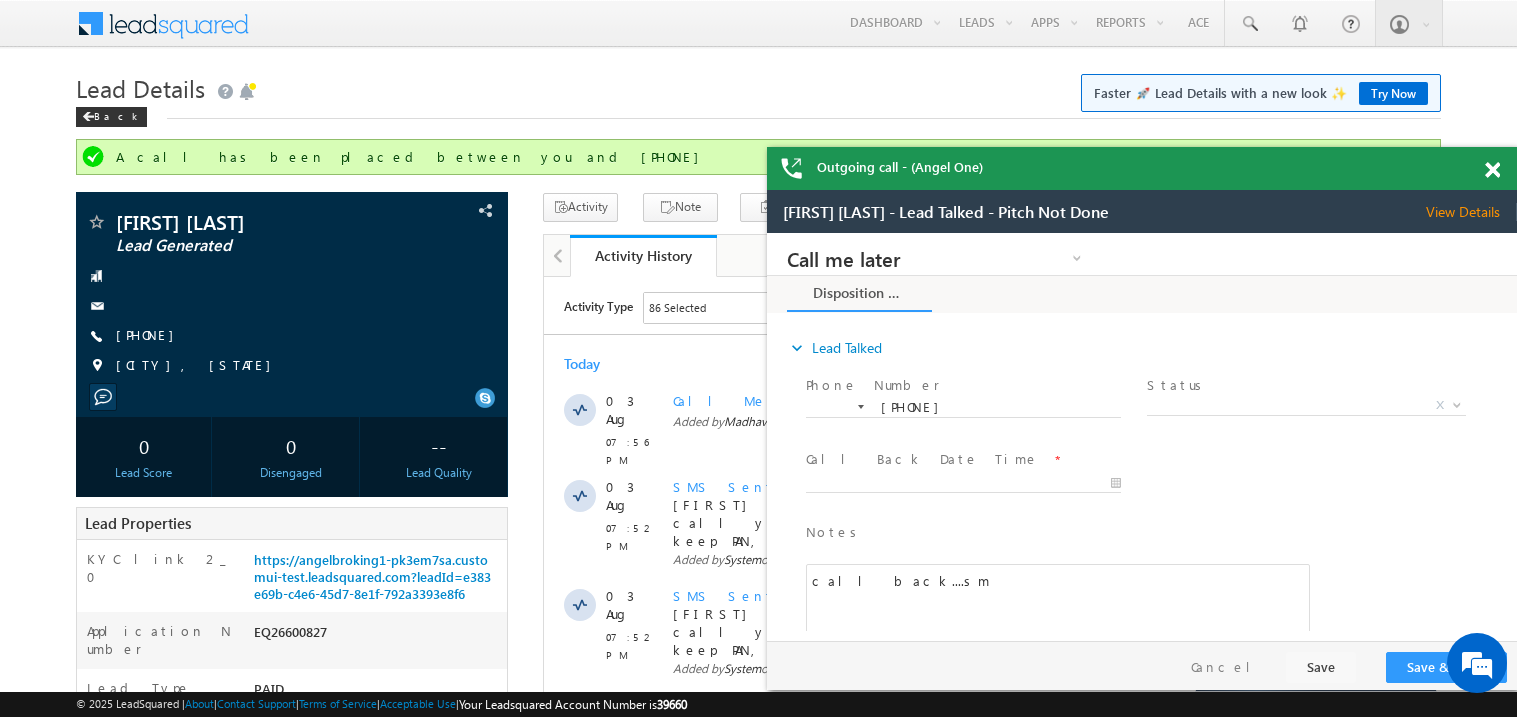 scroll, scrollTop: 0, scrollLeft: 0, axis: both 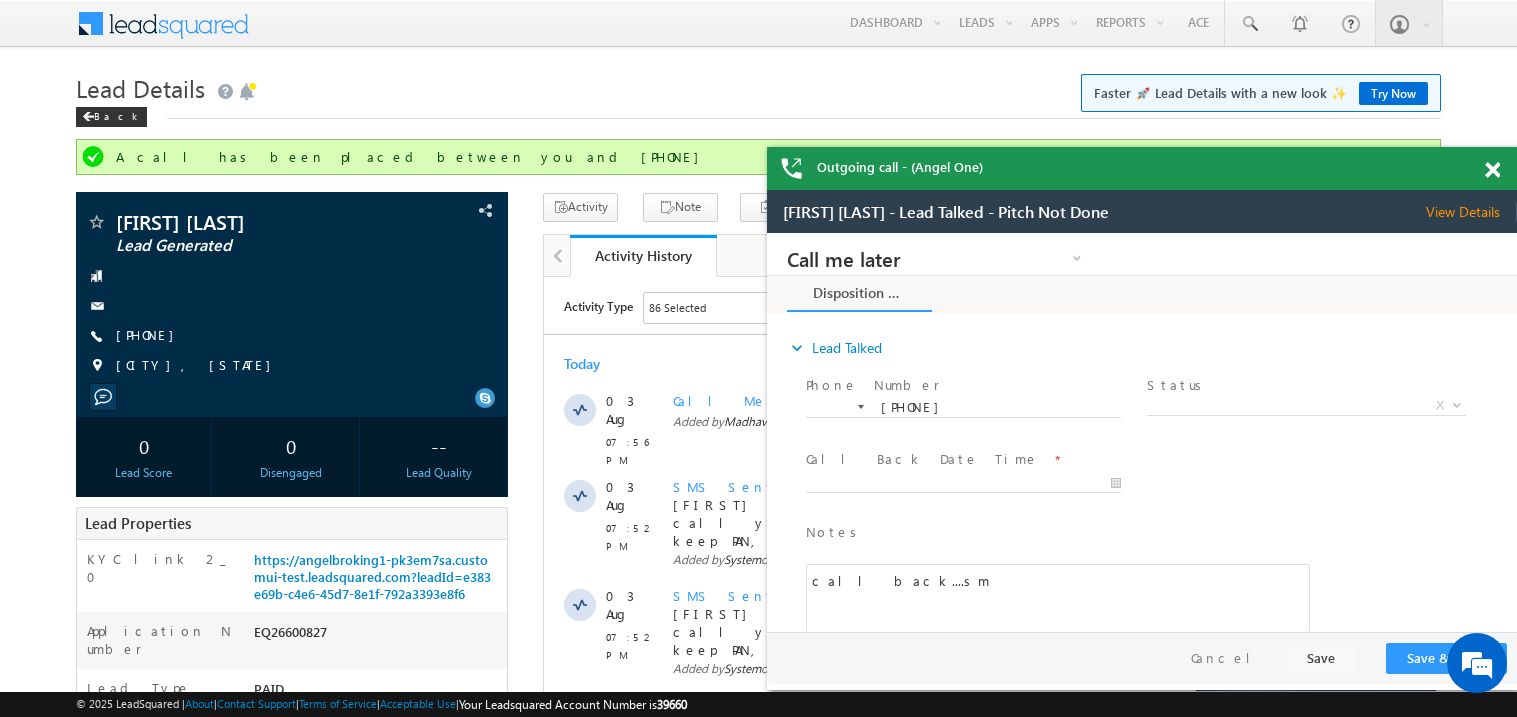 click at bounding box center [1492, 170] 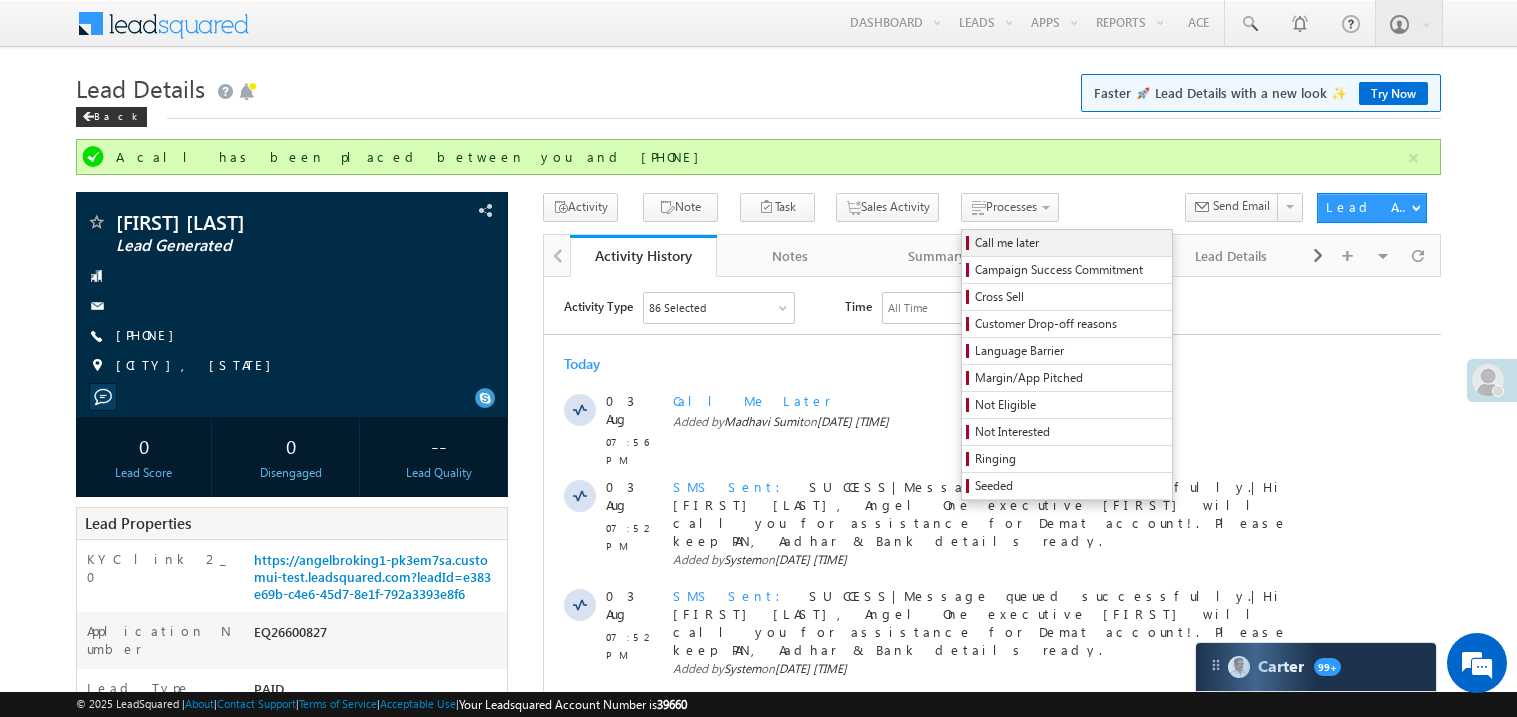 click on "Call me later" at bounding box center (1070, 243) 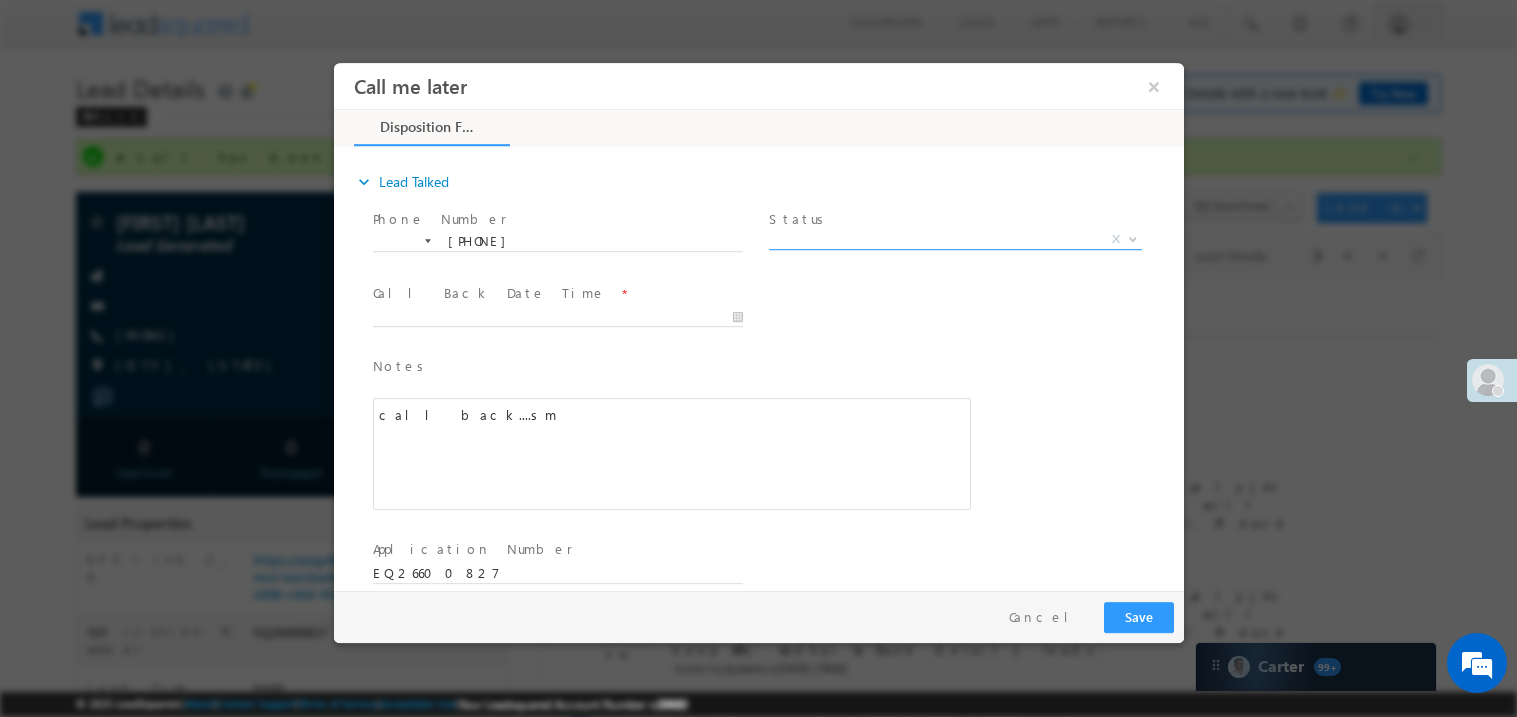 scroll, scrollTop: 0, scrollLeft: 0, axis: both 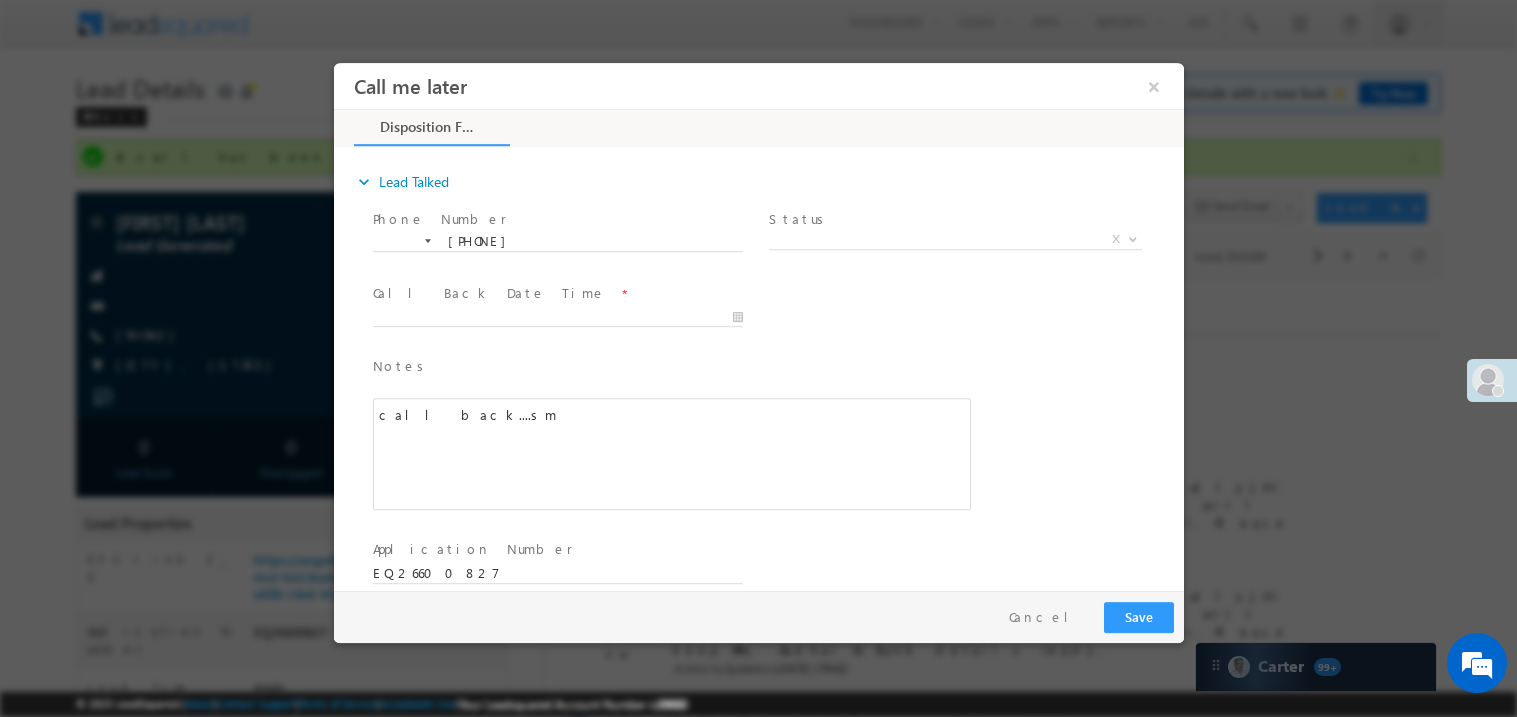 click on "Status
*" at bounding box center (952, 219) 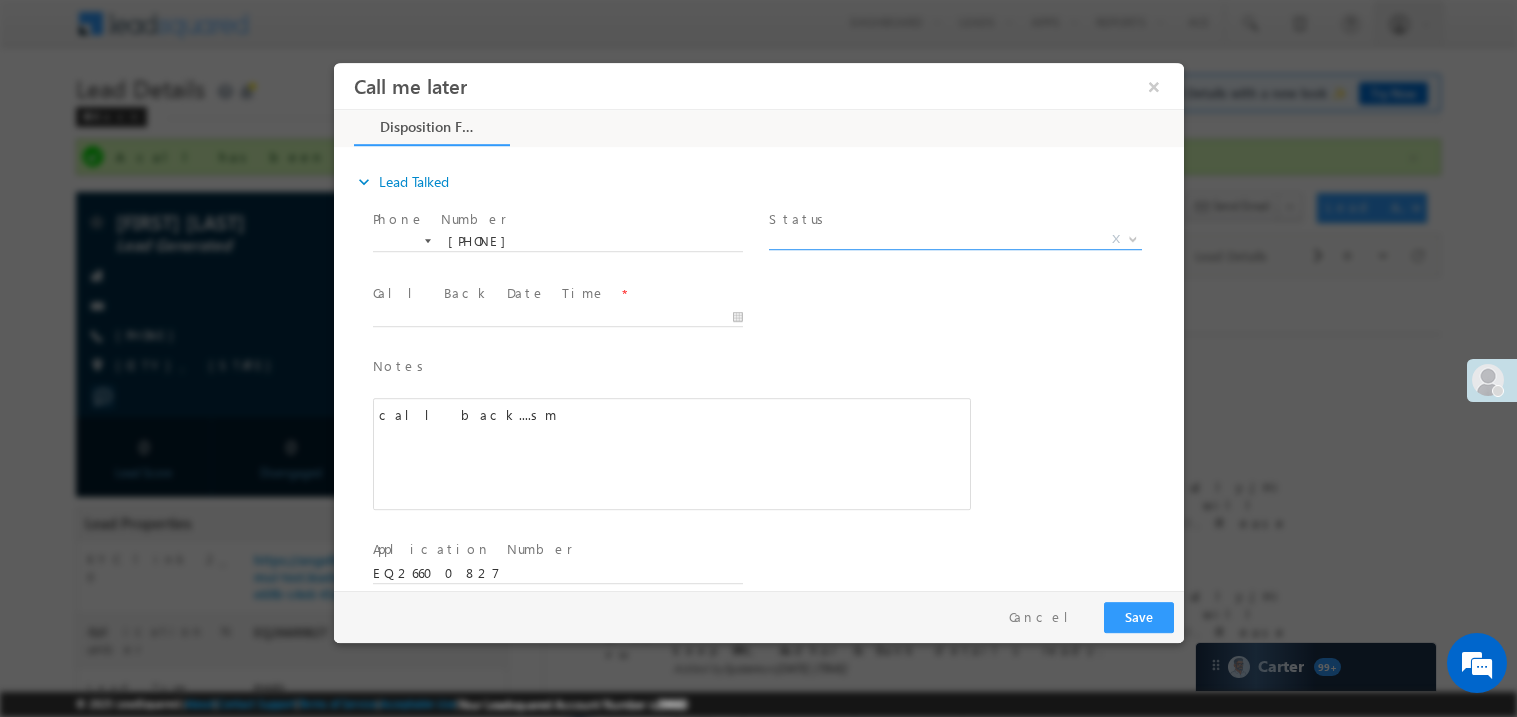 click on "X" at bounding box center [954, 239] 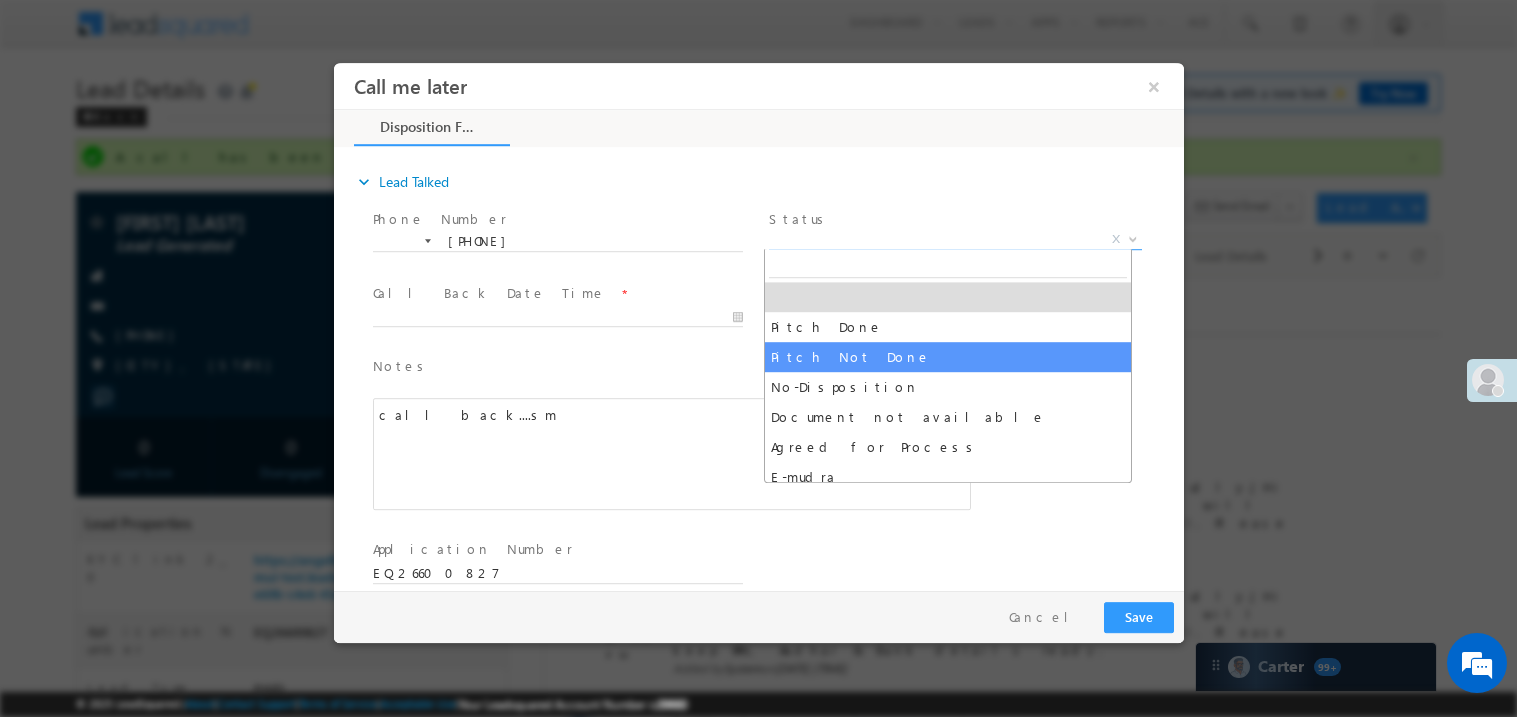 select on "Pitch Not Done" 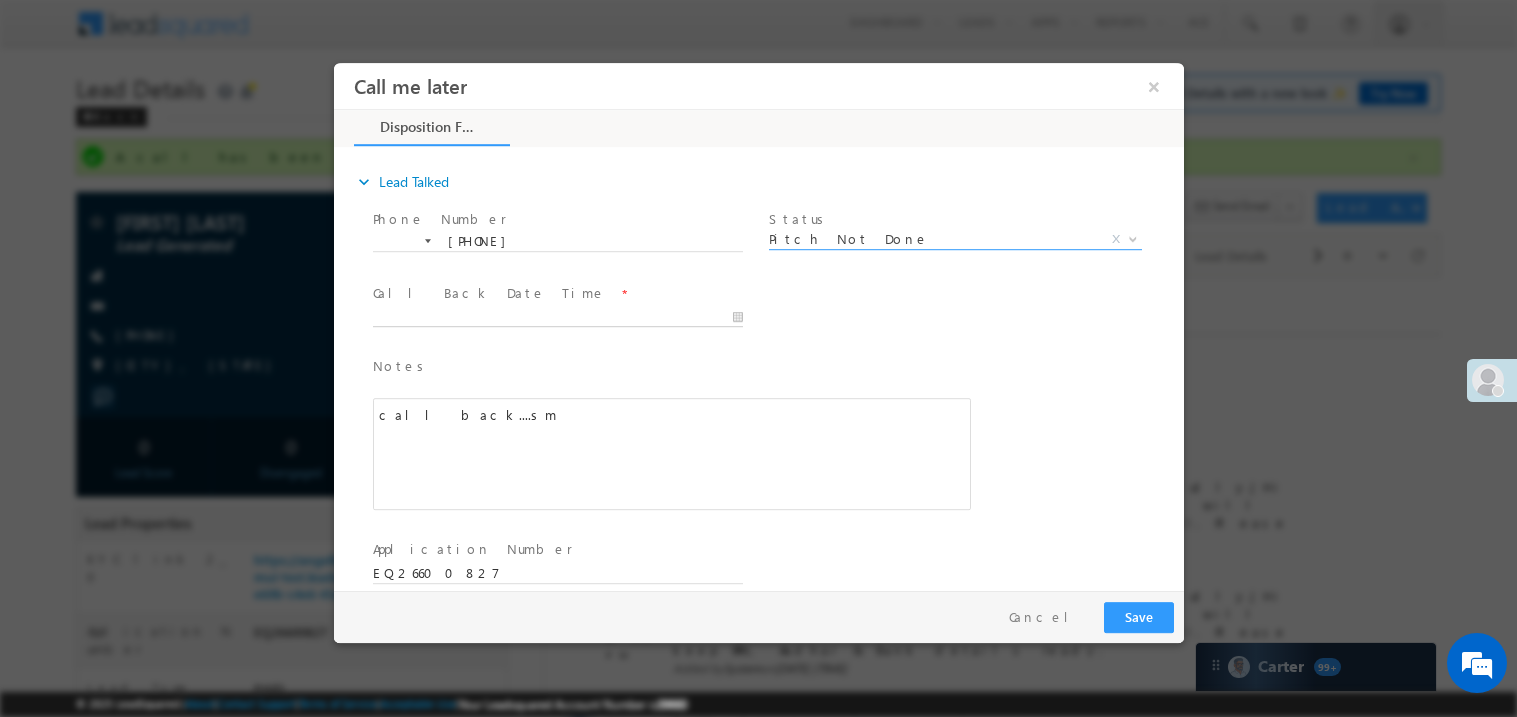 click on "Call me later
×" at bounding box center [758, 325] 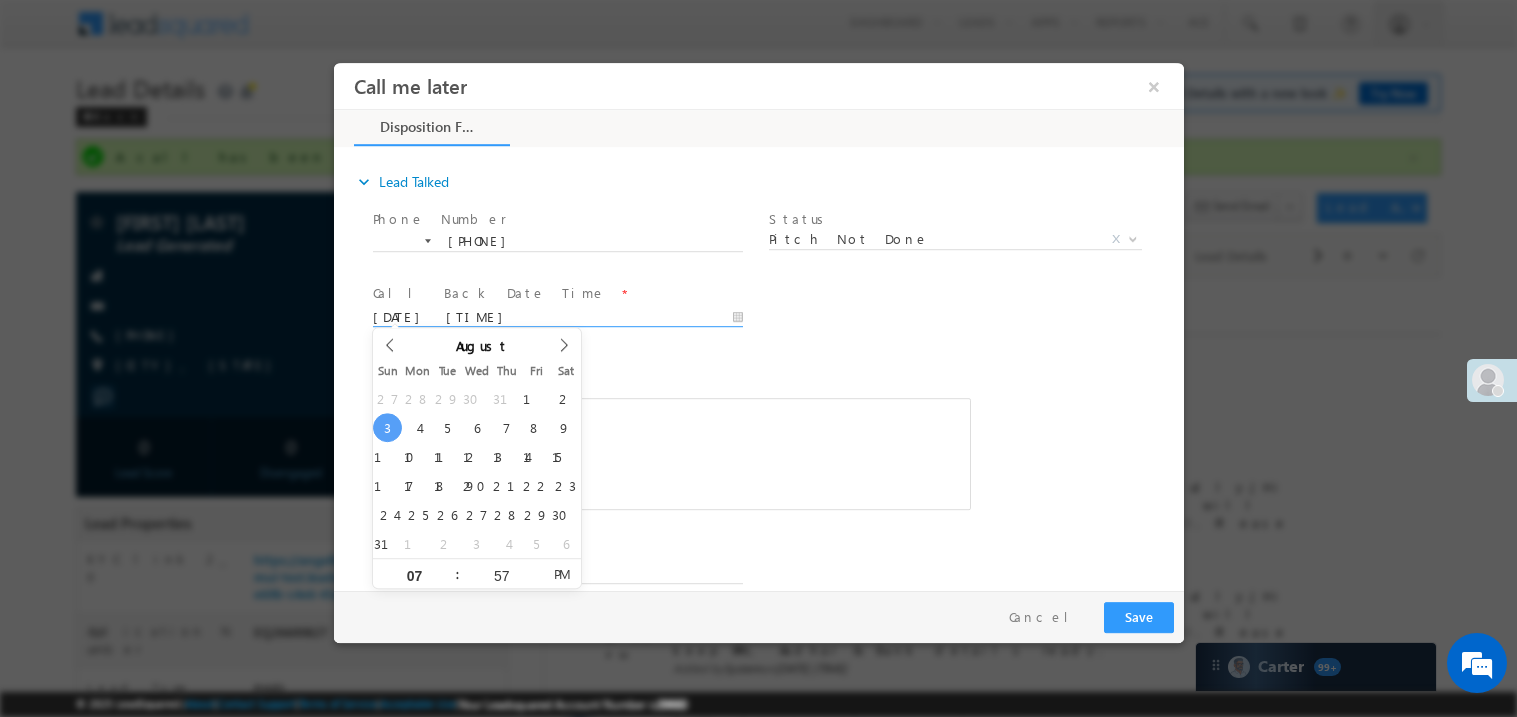 click on "call back....sm" at bounding box center [671, 453] 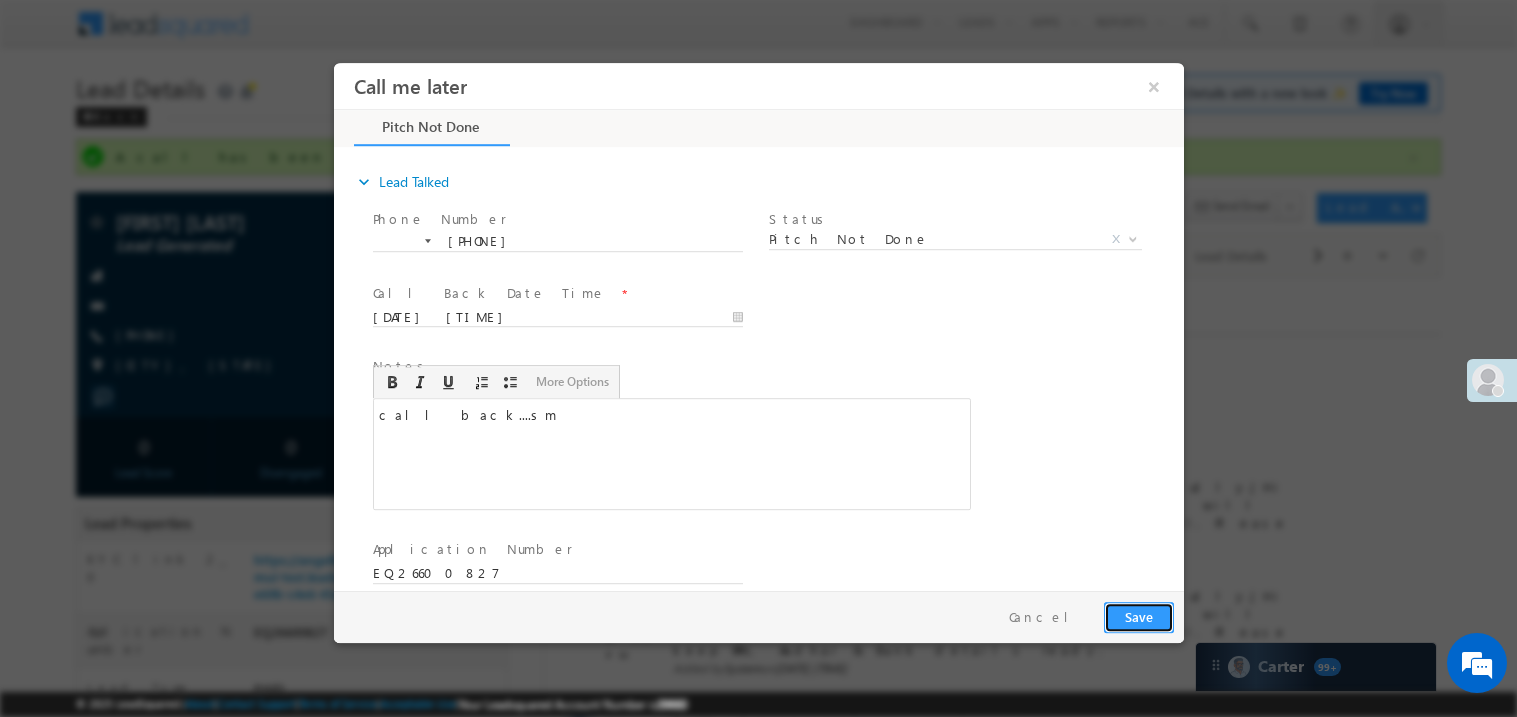 click on "Save" at bounding box center (1138, 616) 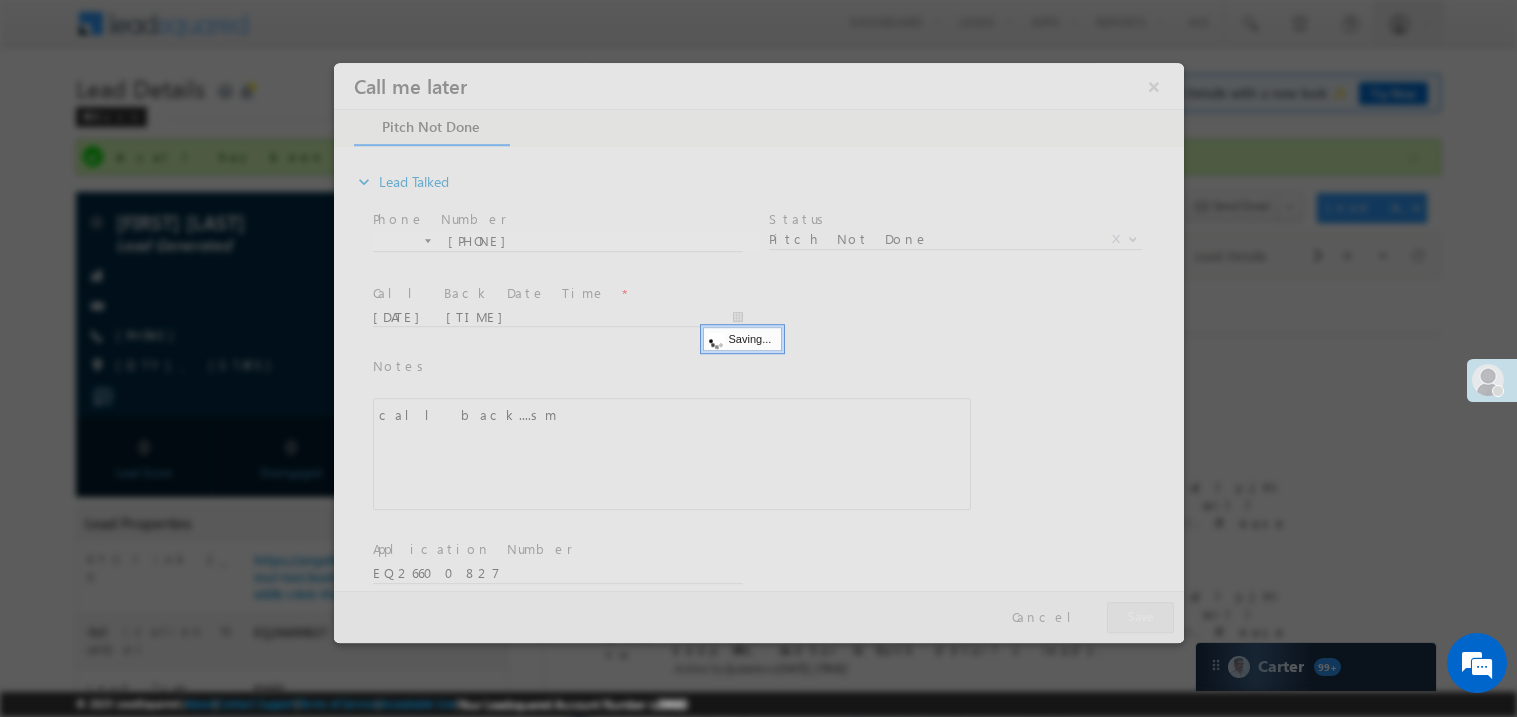 click at bounding box center [758, 352] 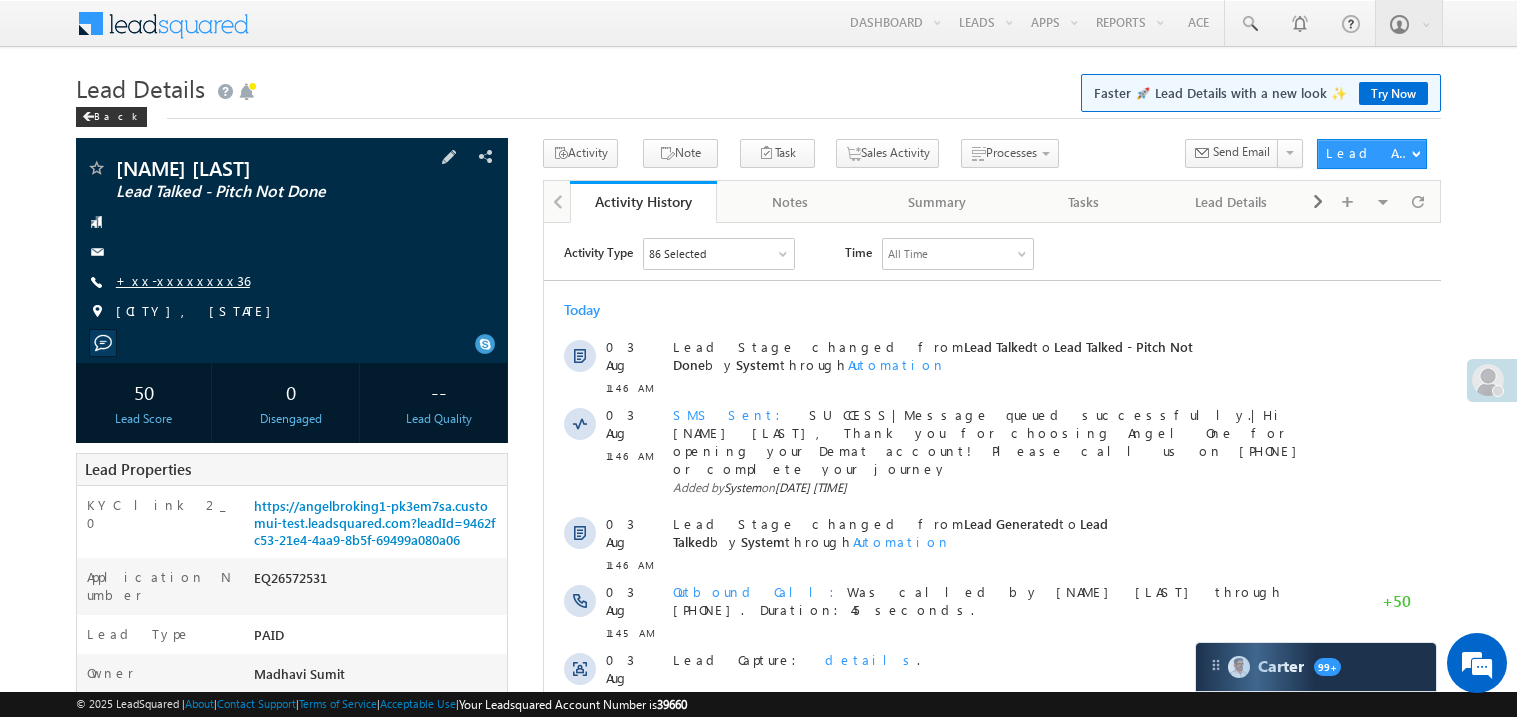 scroll, scrollTop: 0, scrollLeft: 0, axis: both 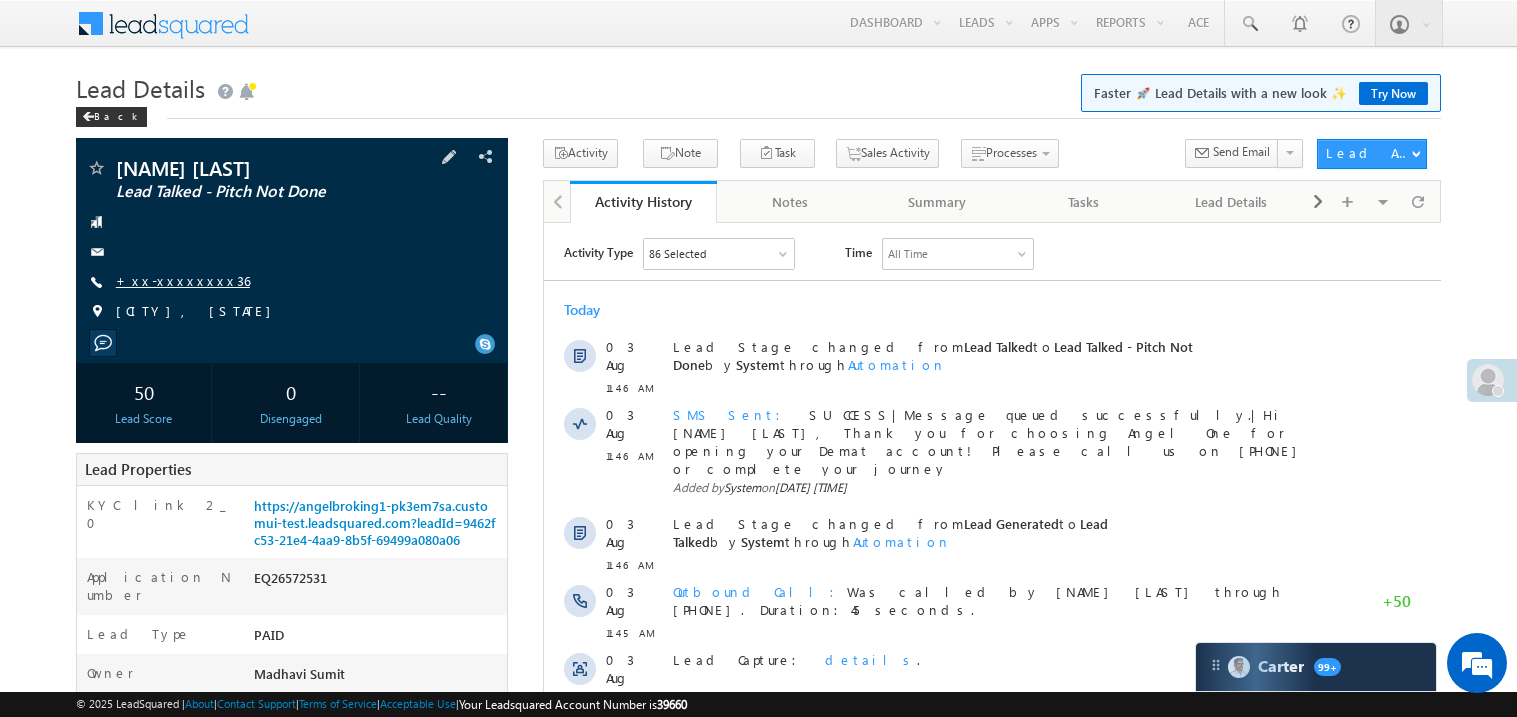 click on "+xx-xxxxxxxx36" at bounding box center (183, 280) 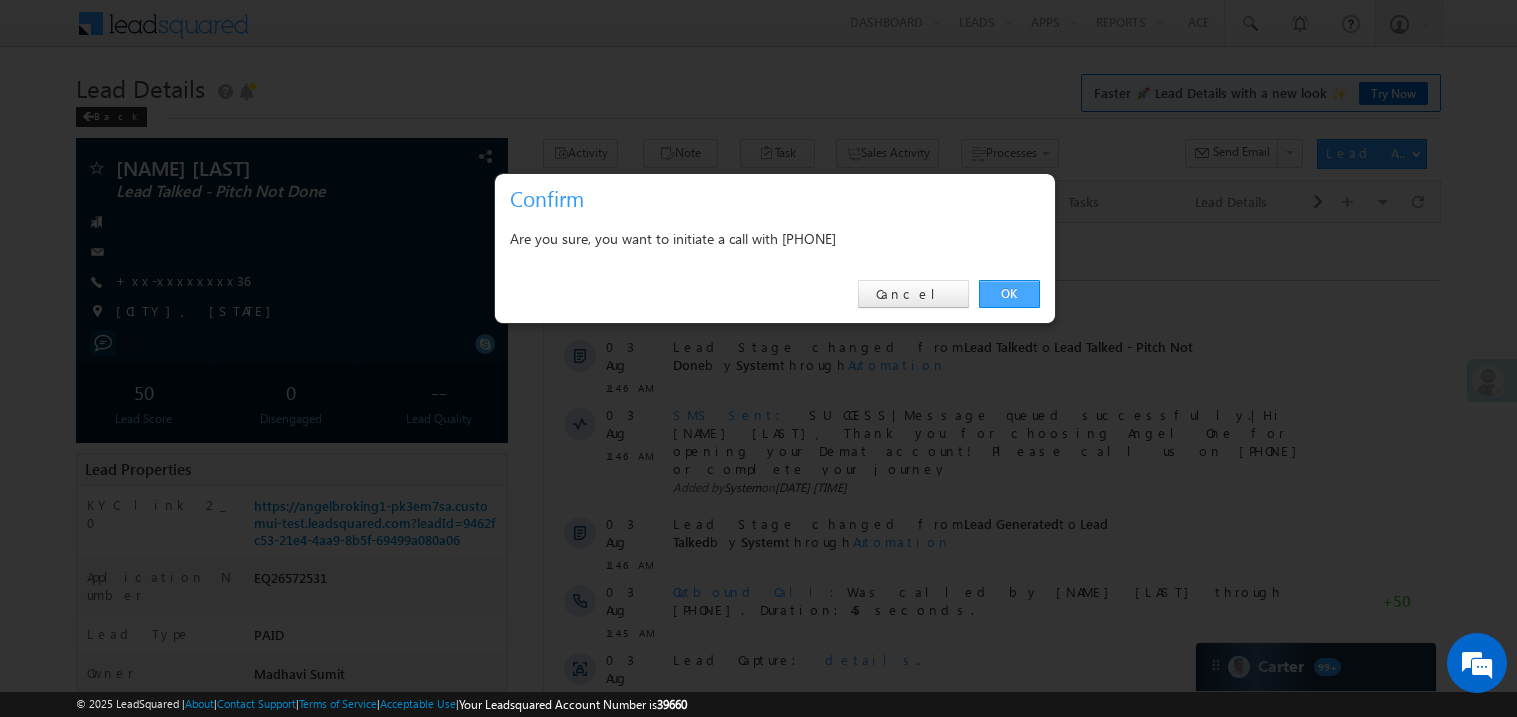click on "OK" at bounding box center [1009, 294] 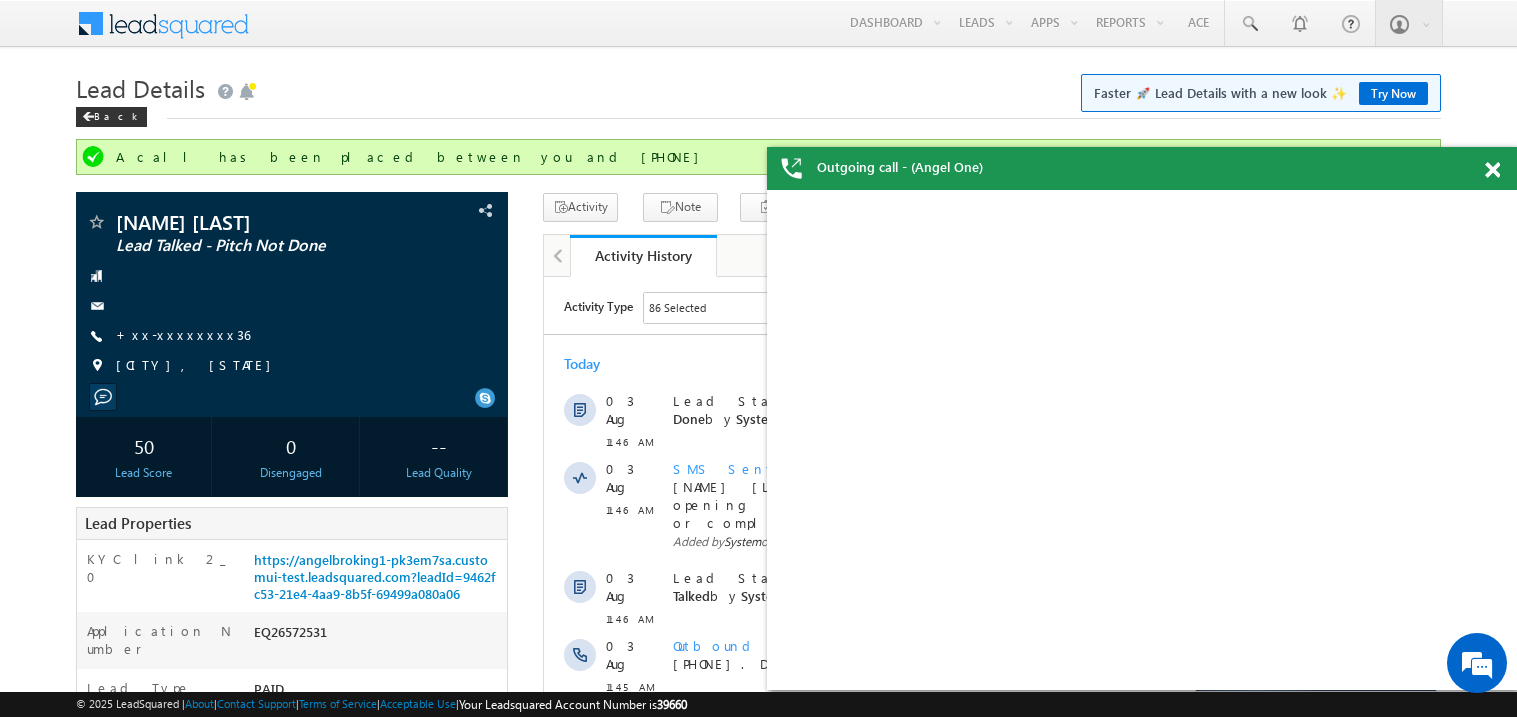 scroll, scrollTop: 0, scrollLeft: 0, axis: both 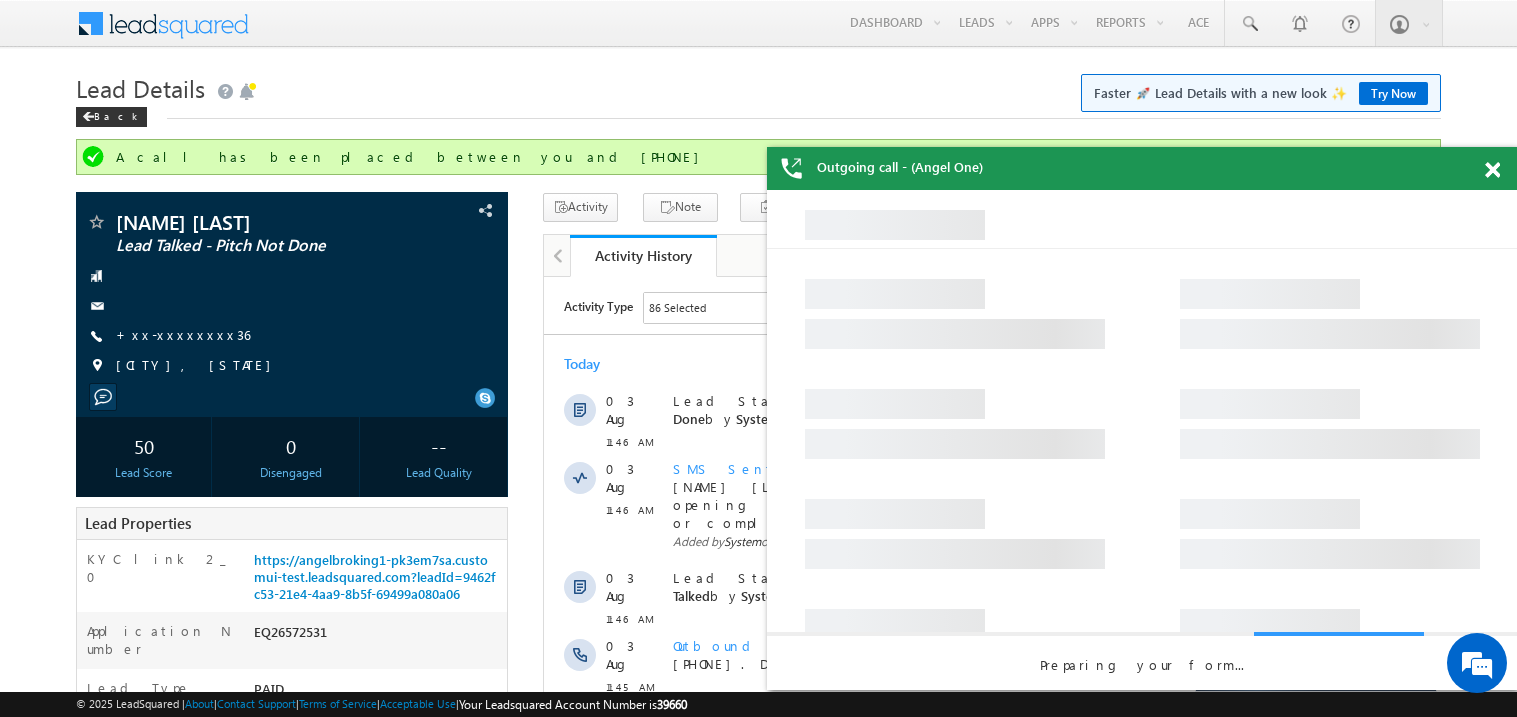 click at bounding box center [1492, 170] 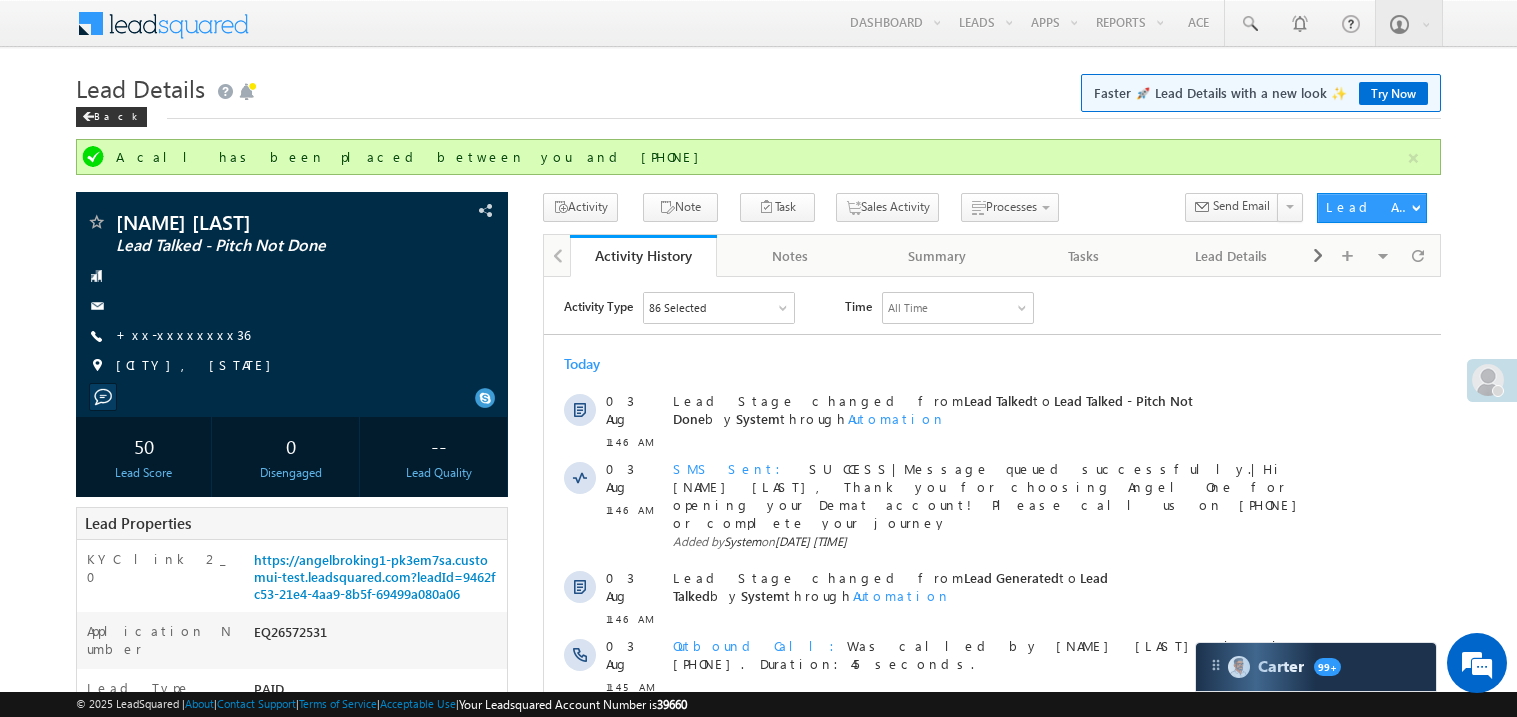 scroll, scrollTop: 0, scrollLeft: 0, axis: both 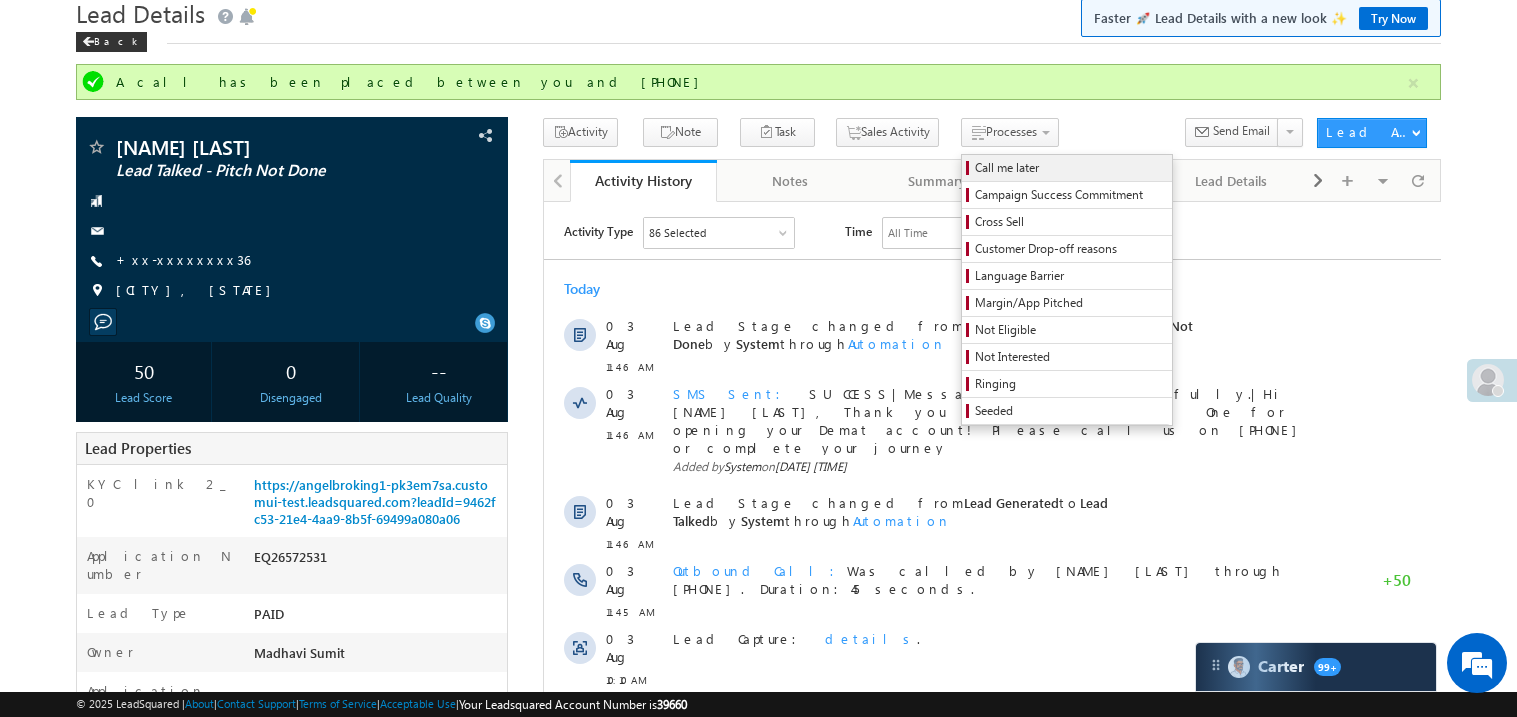 click on "Call me later" at bounding box center [1070, 168] 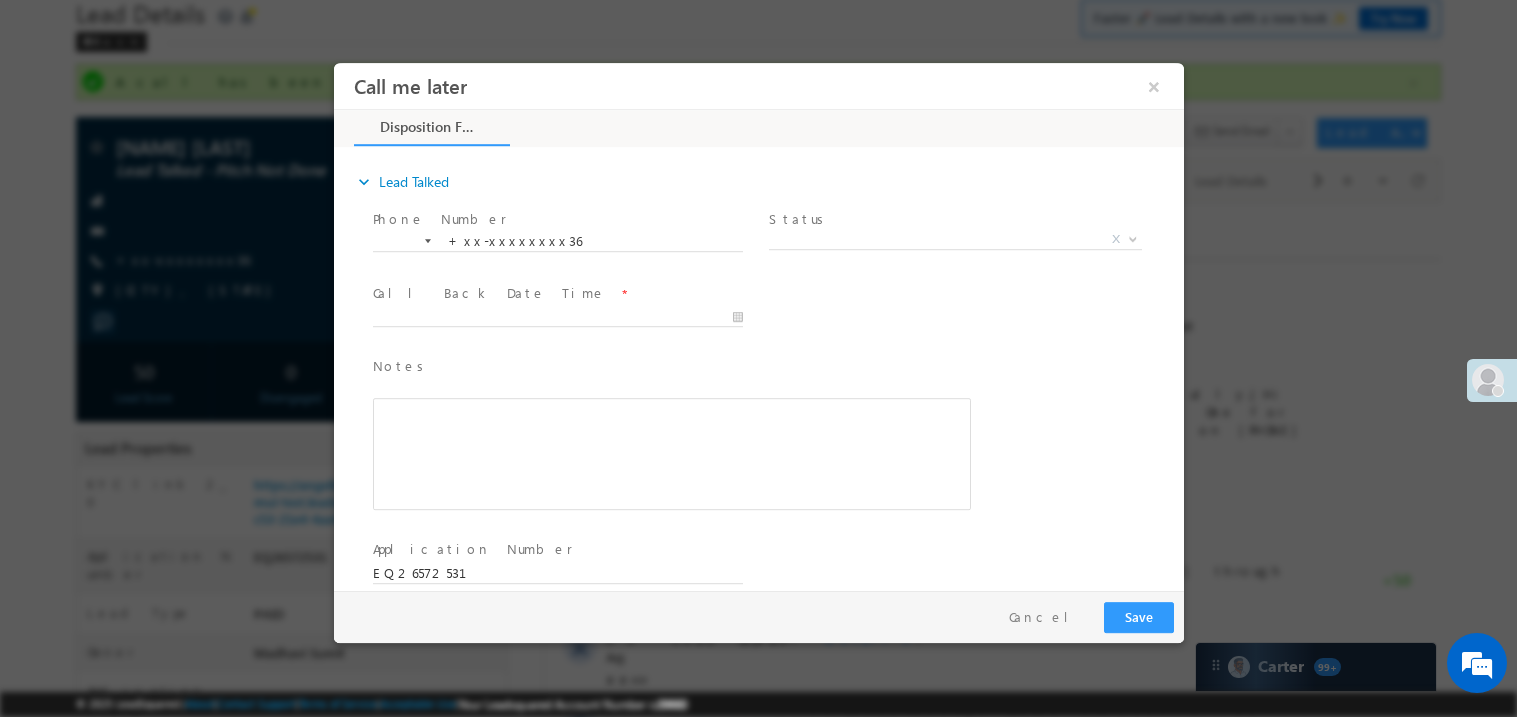 scroll, scrollTop: 0, scrollLeft: 0, axis: both 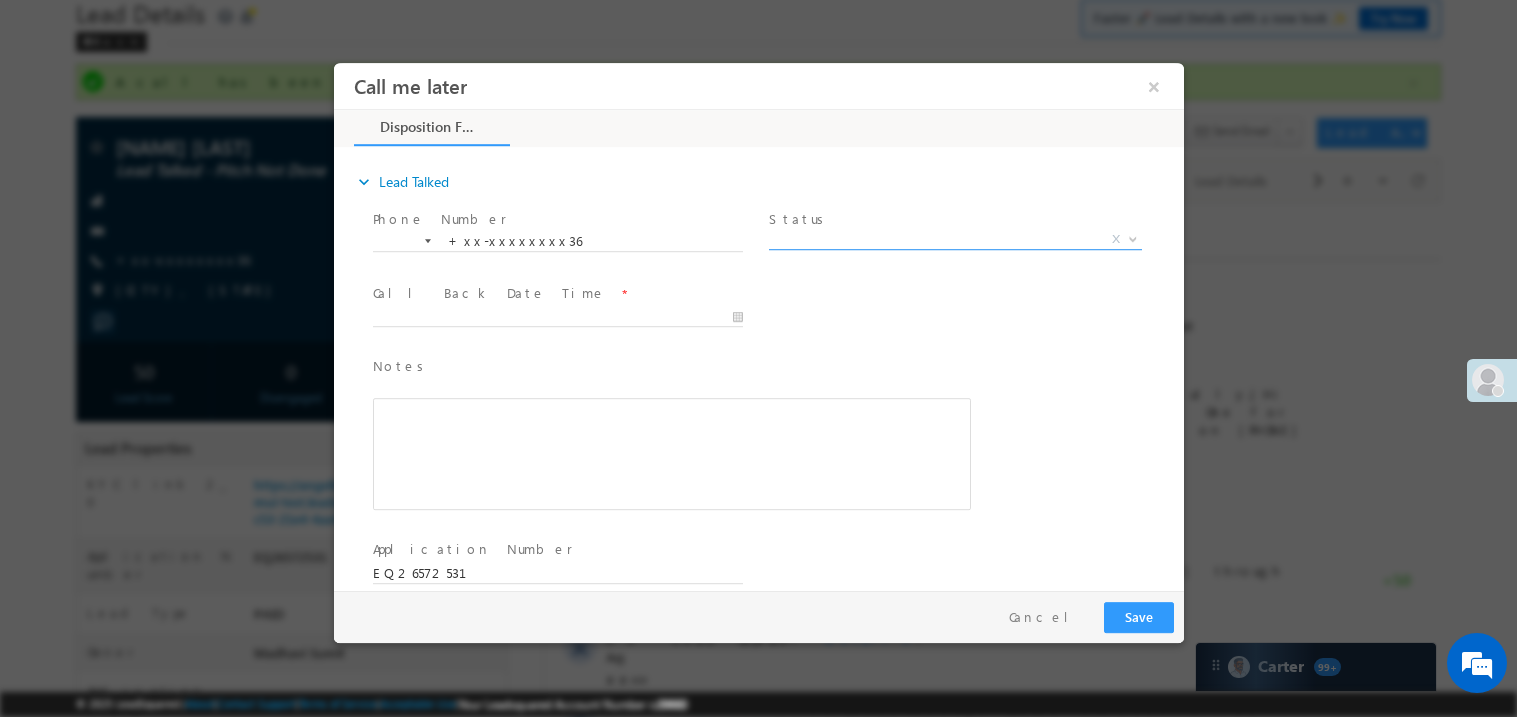 click on "X" at bounding box center (954, 239) 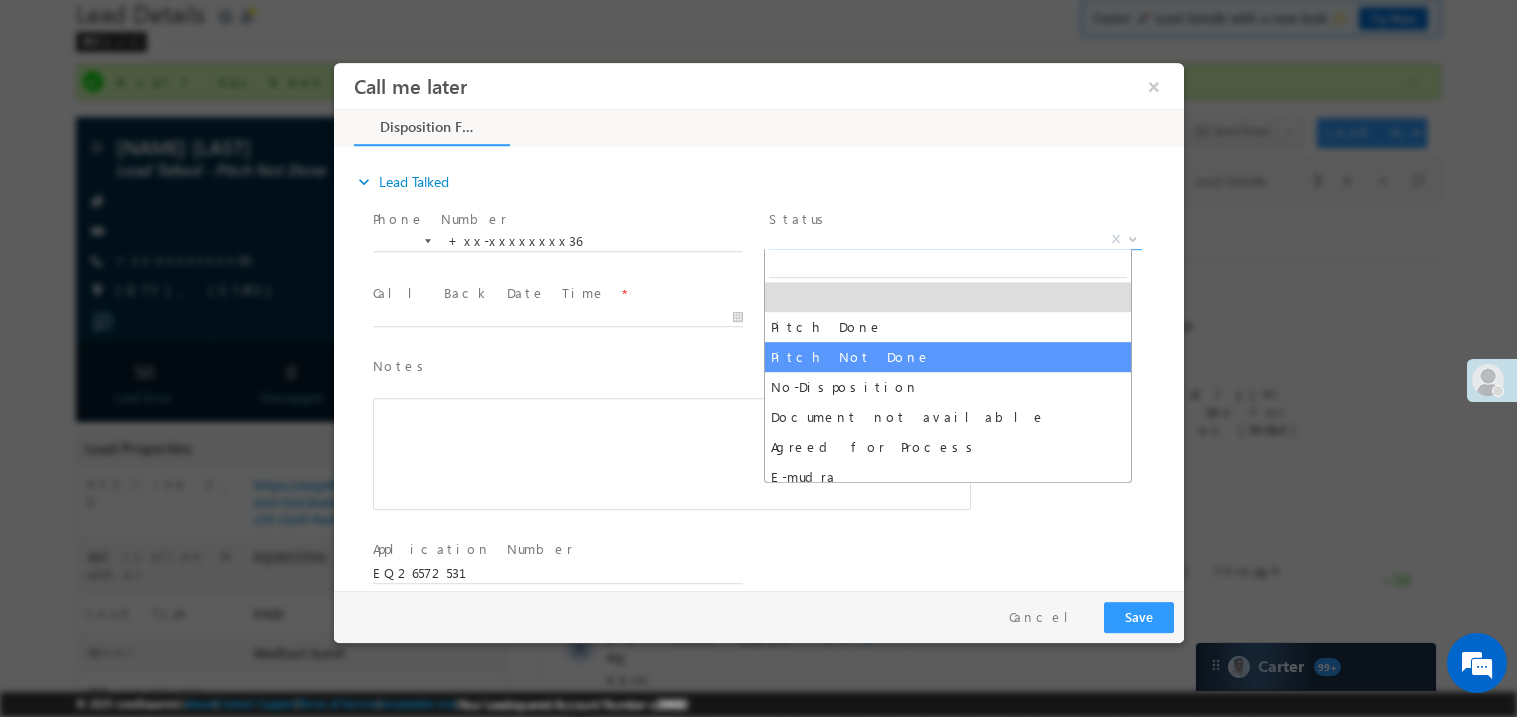 select on "Pitch Not Done" 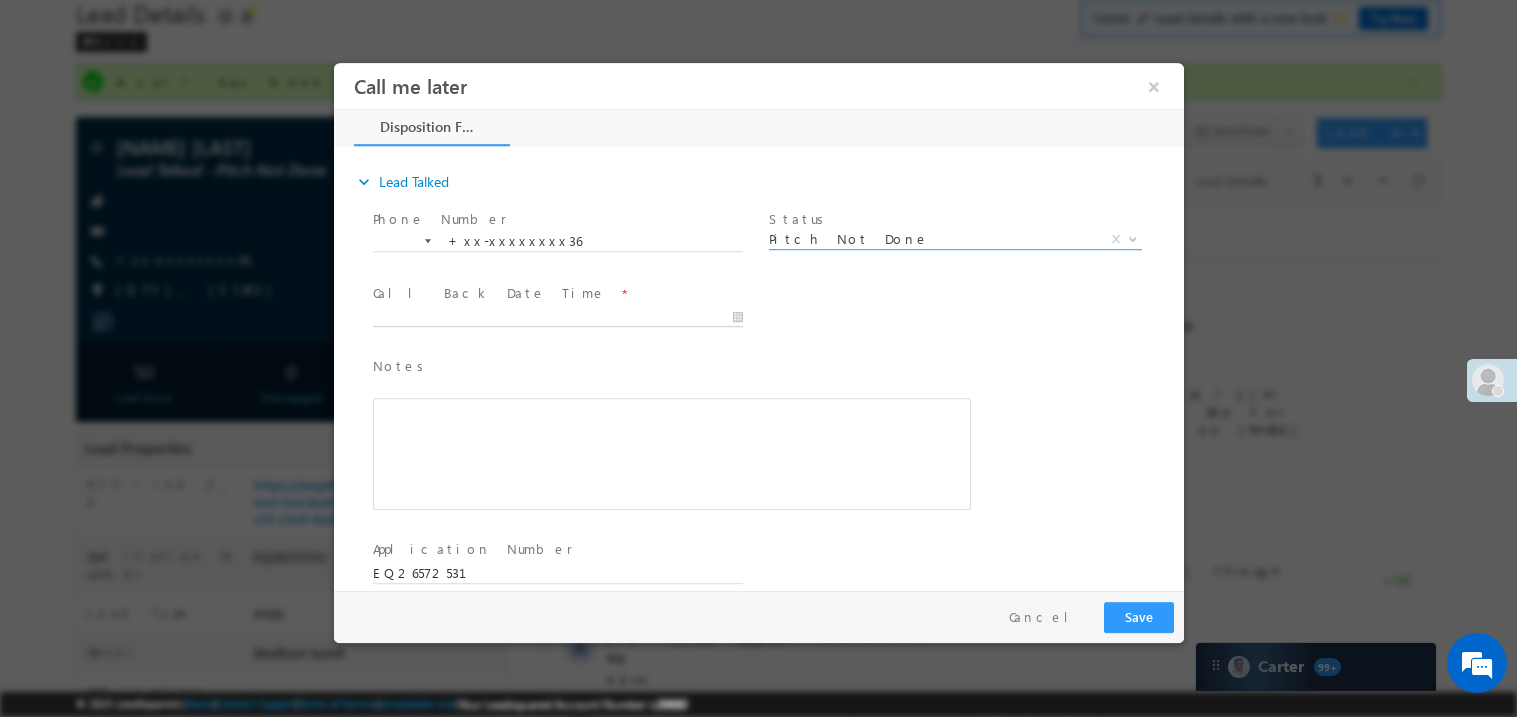 click on "Call me later
×" at bounding box center [758, 325] 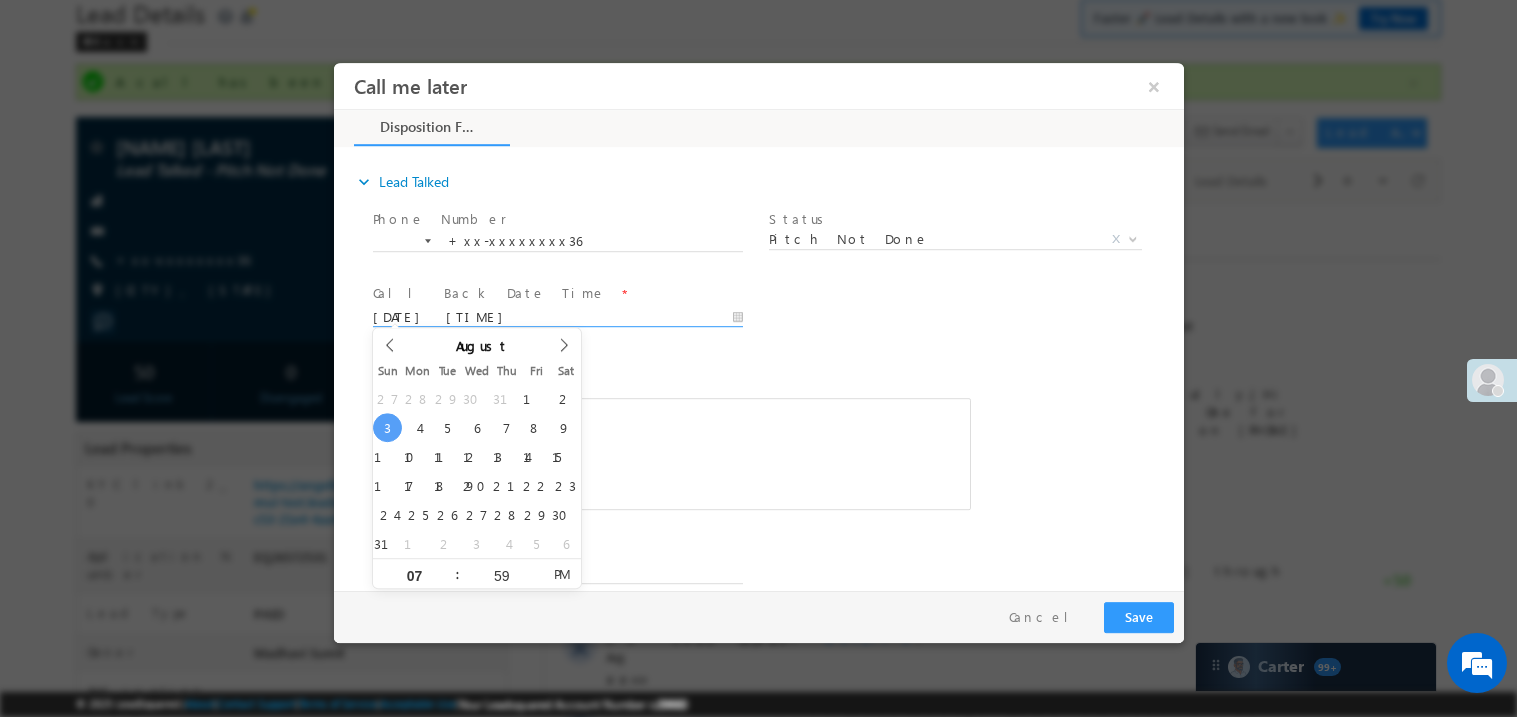 click at bounding box center [671, 453] 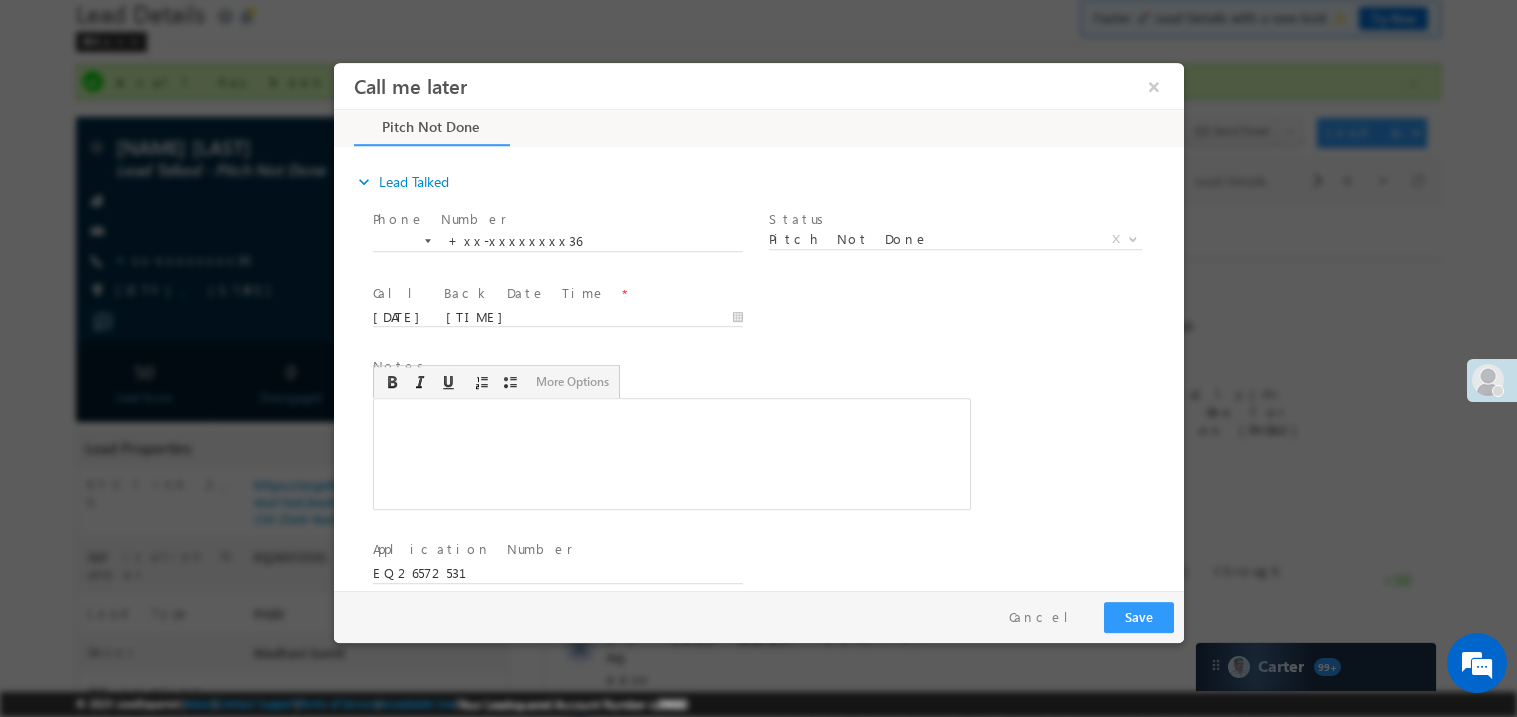 type 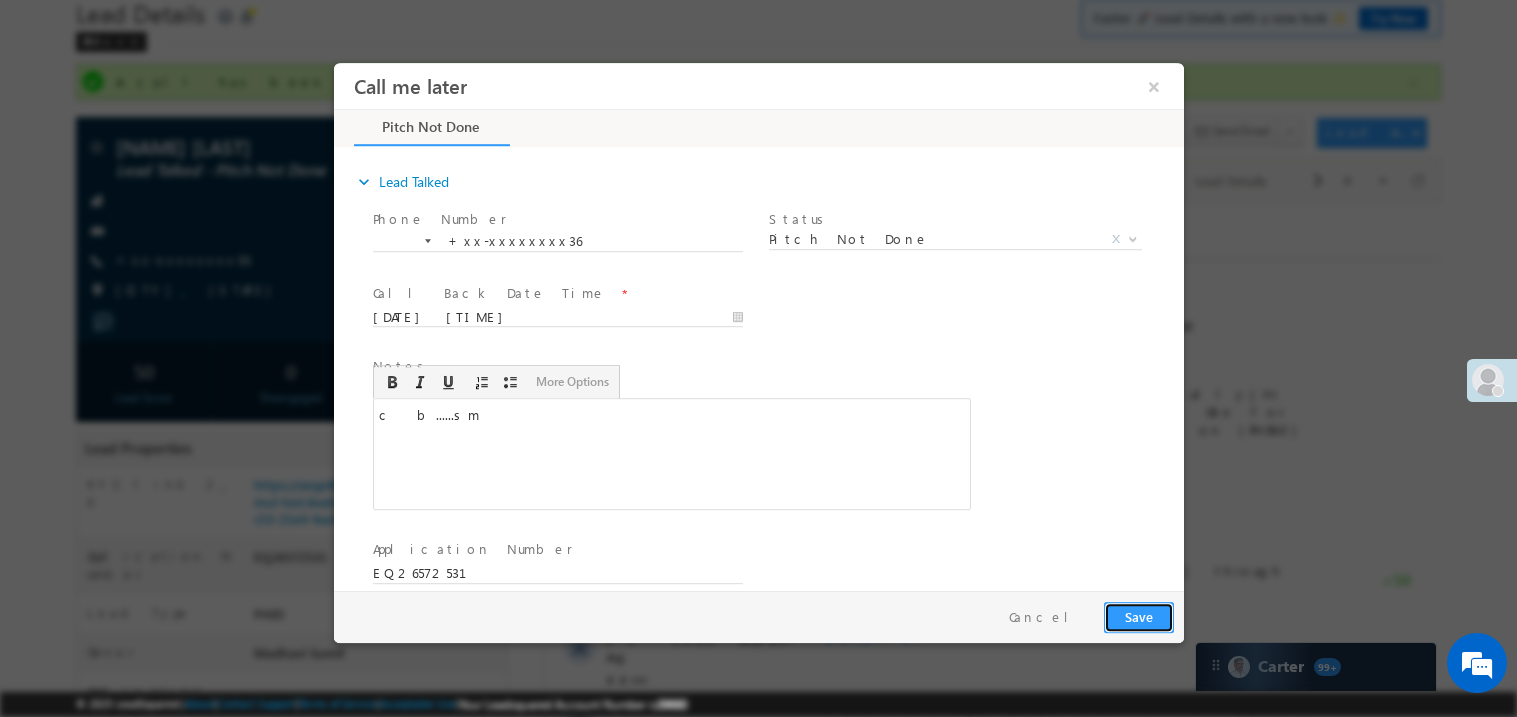 click on "Save" at bounding box center (1138, 616) 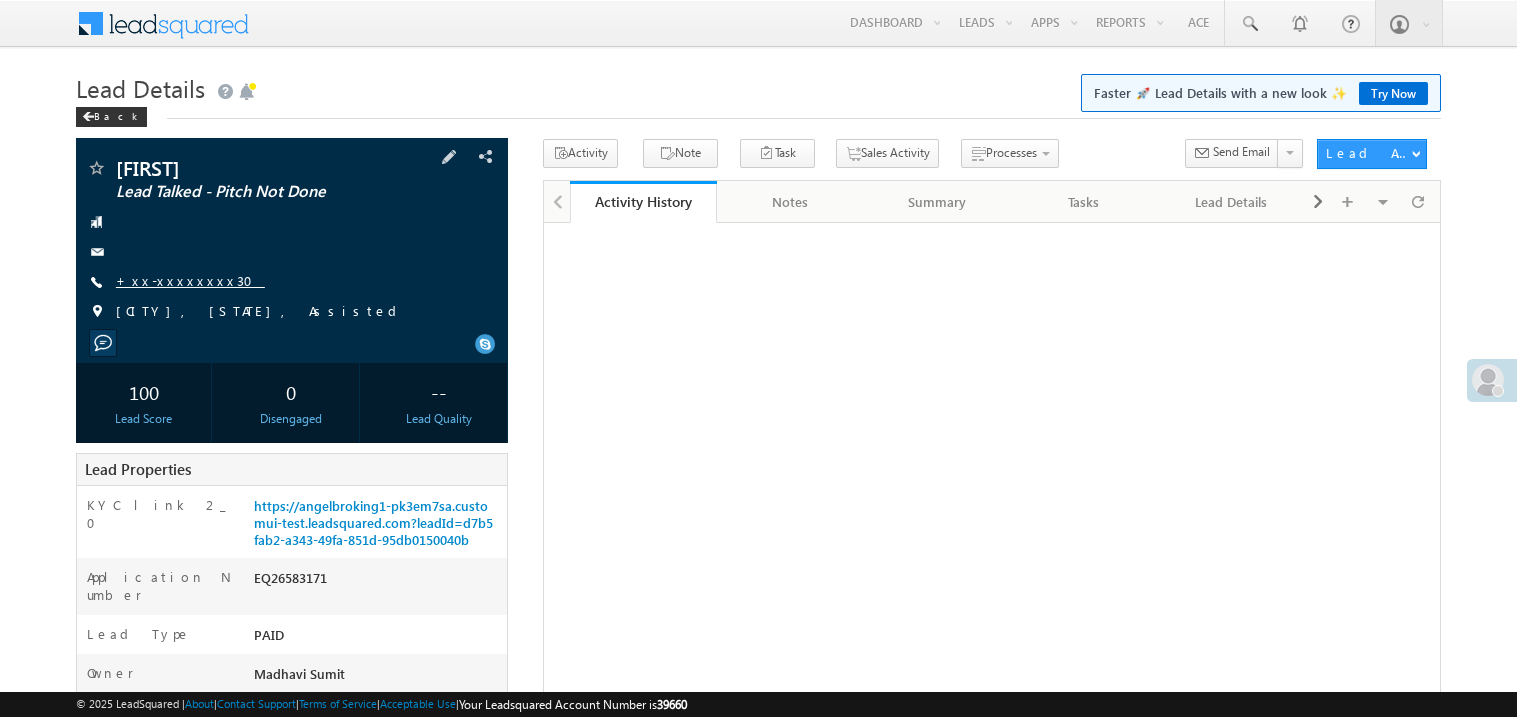 scroll, scrollTop: 0, scrollLeft: 0, axis: both 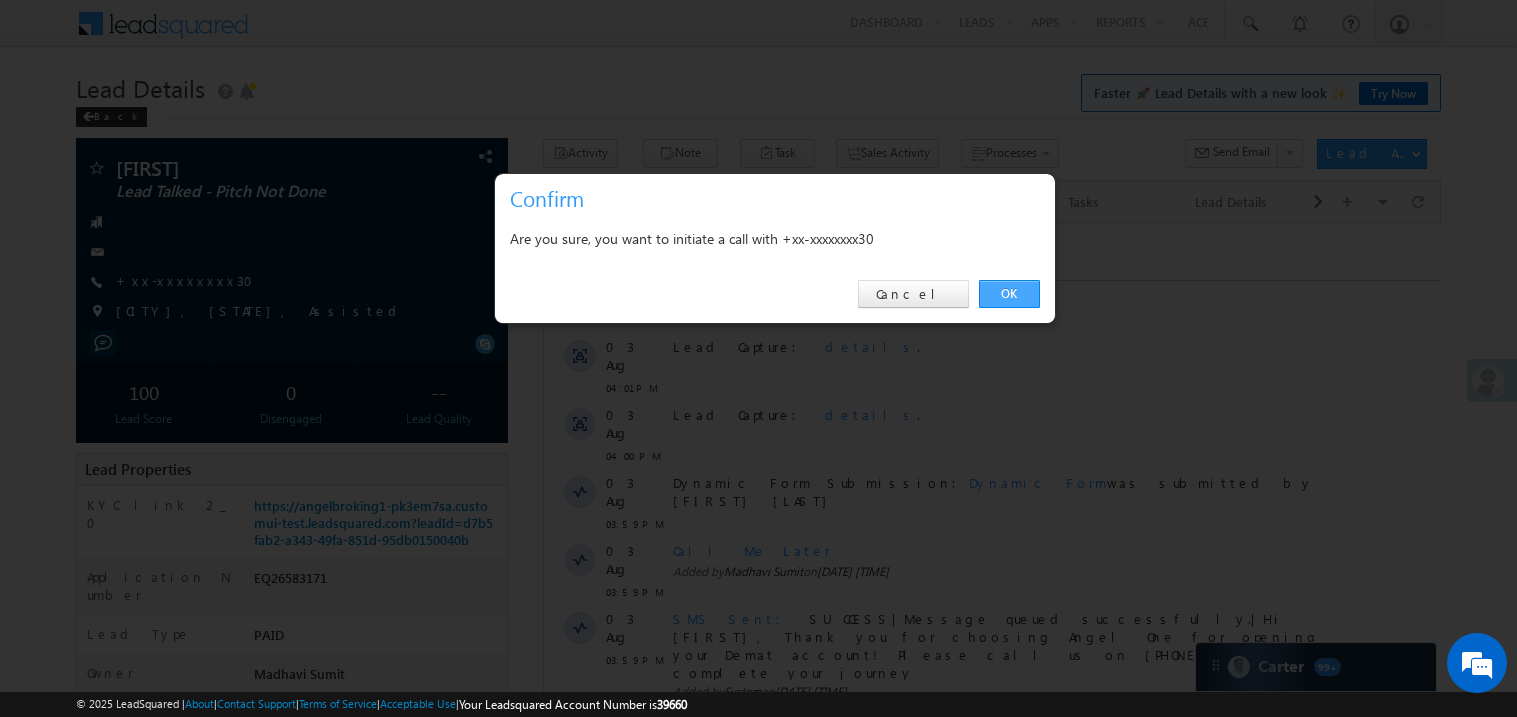 click on "OK" at bounding box center (1009, 294) 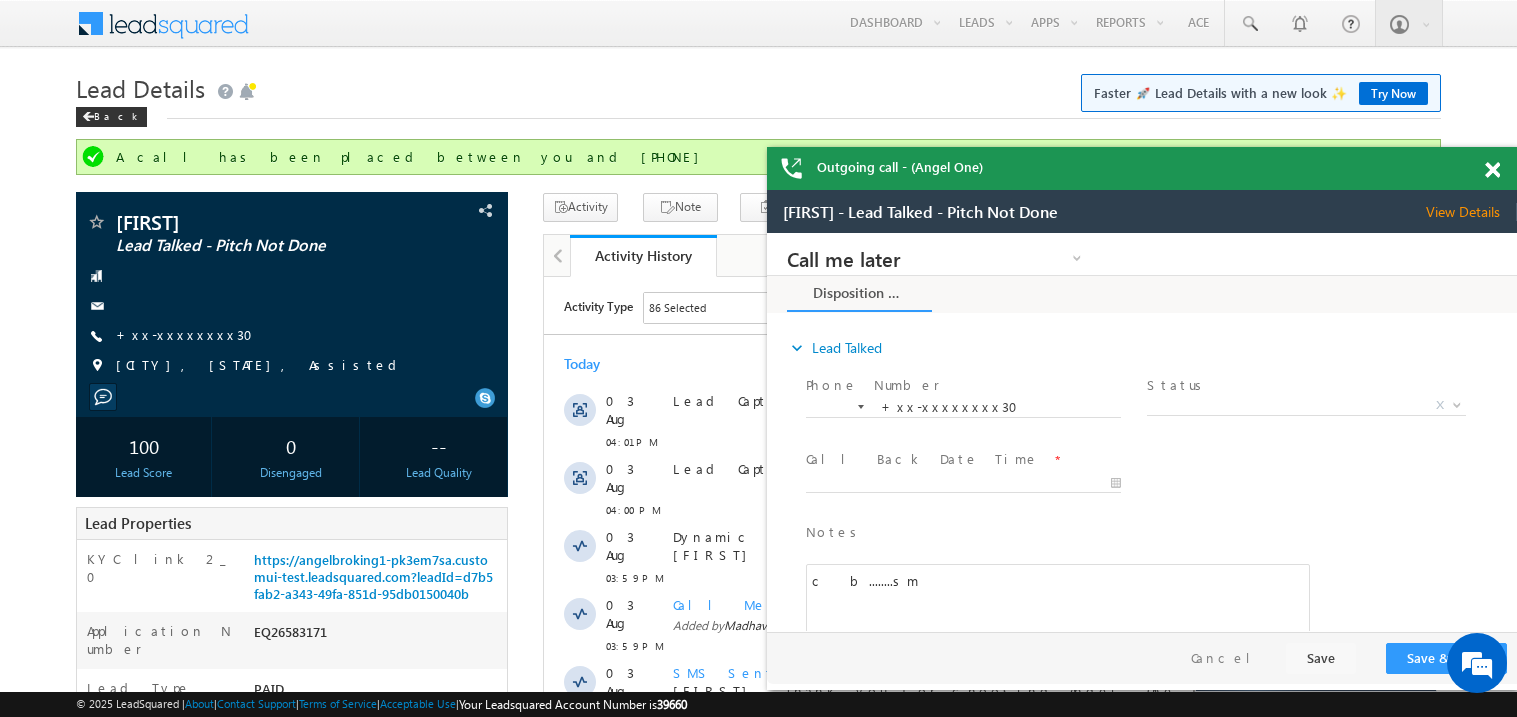 scroll, scrollTop: 0, scrollLeft: 0, axis: both 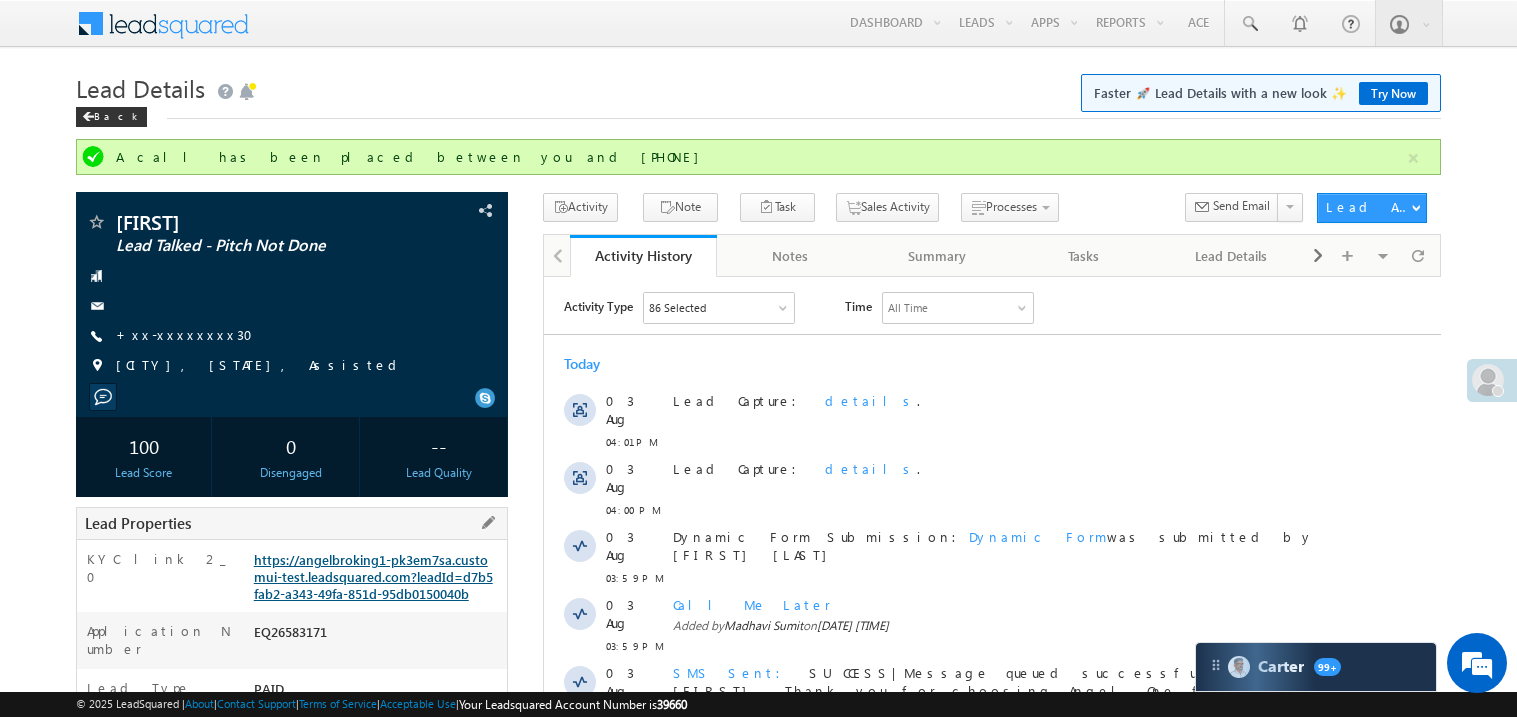 click on "https://angelbroking1-pk3em7sa.customui-test.leadsquared.com?leadId=d7b5fab2-a343-49fa-851d-95db0150040b" at bounding box center [373, 576] 